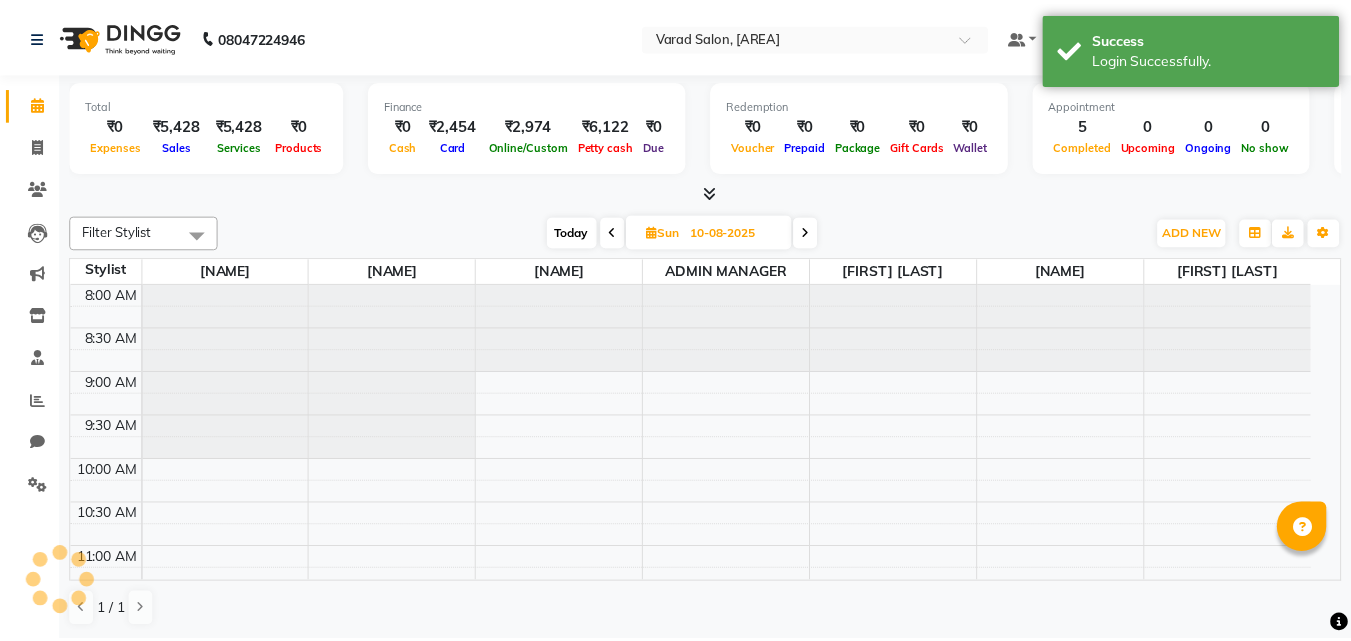 scroll, scrollTop: 0, scrollLeft: 0, axis: both 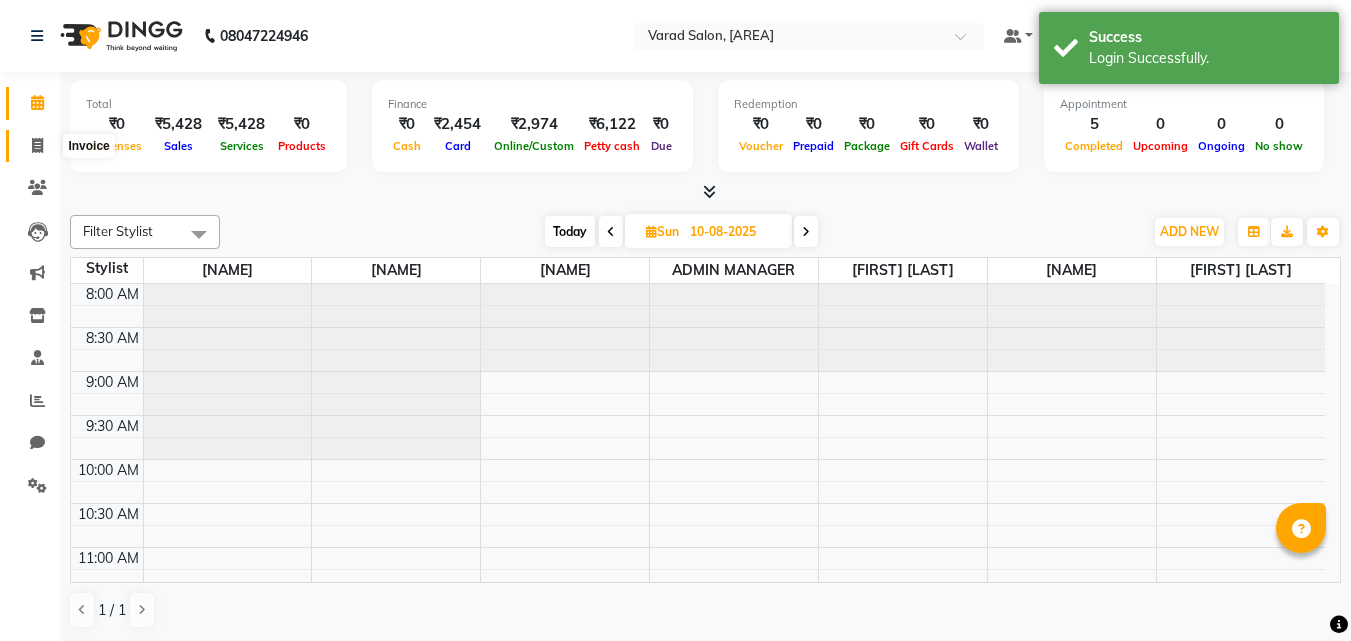 click 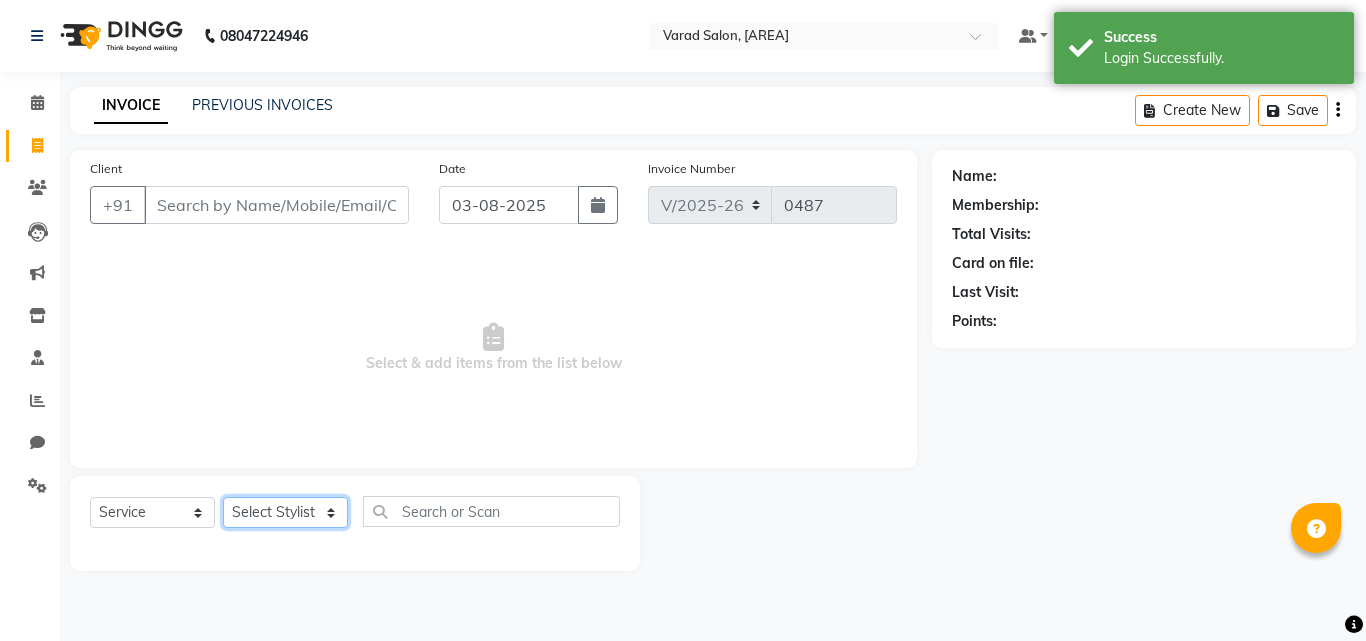 click on "Select Stylist" 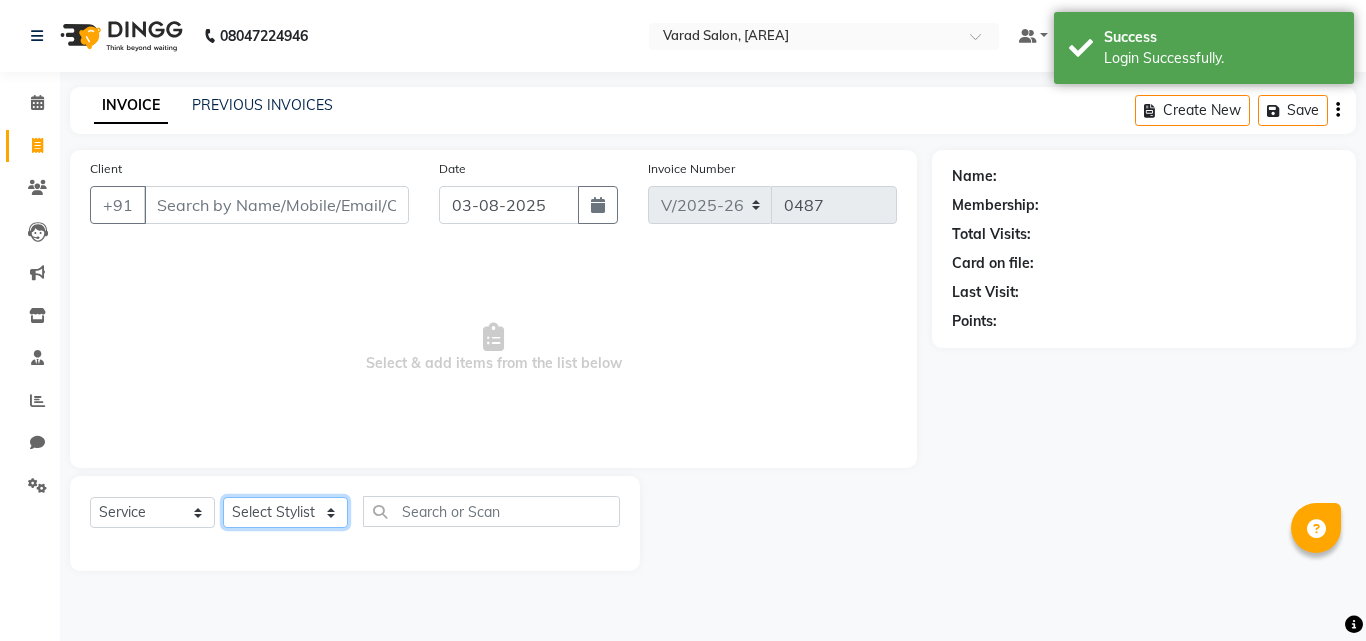 select on "69715" 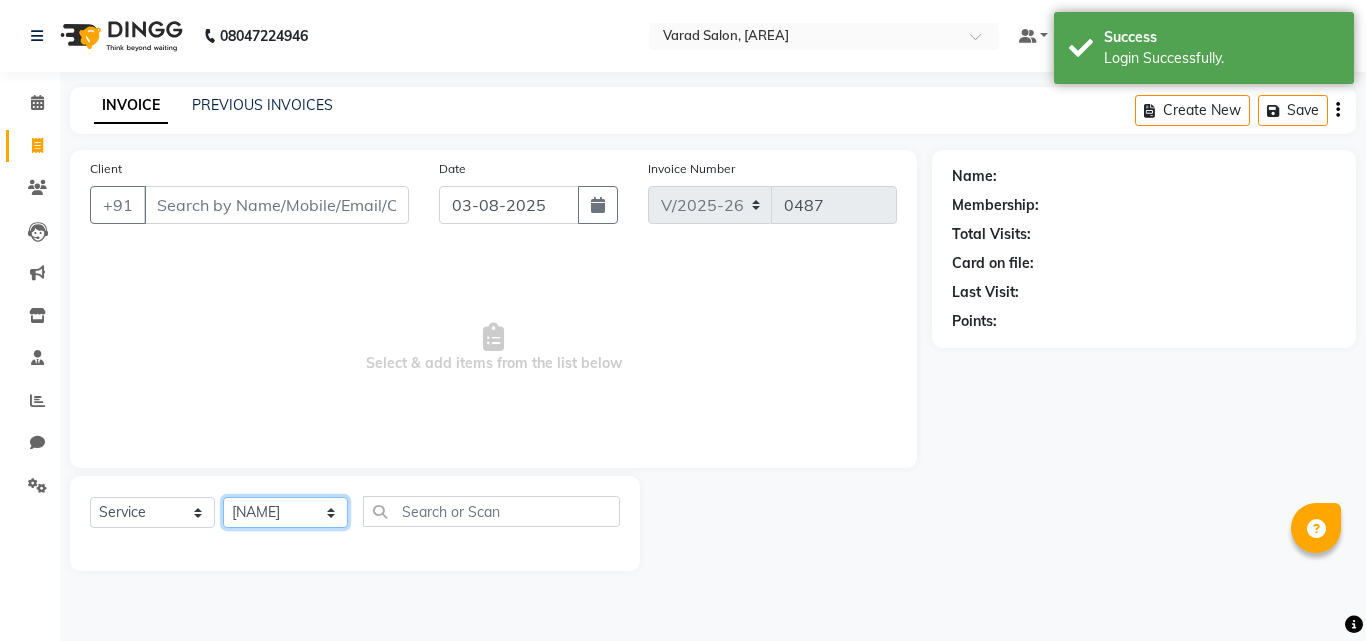 click on "Select Stylist ADMIN MANAGER [NAME] [NAME] [NAME] [NAME] [NAME] [NAME]" 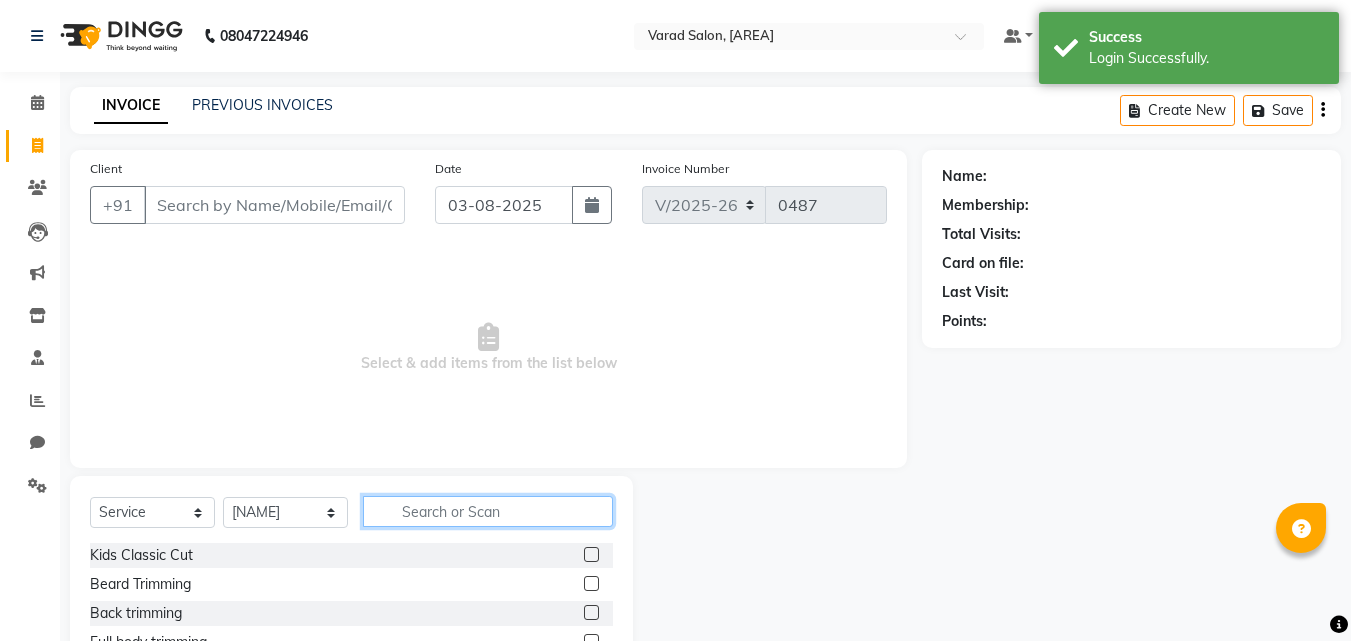 click 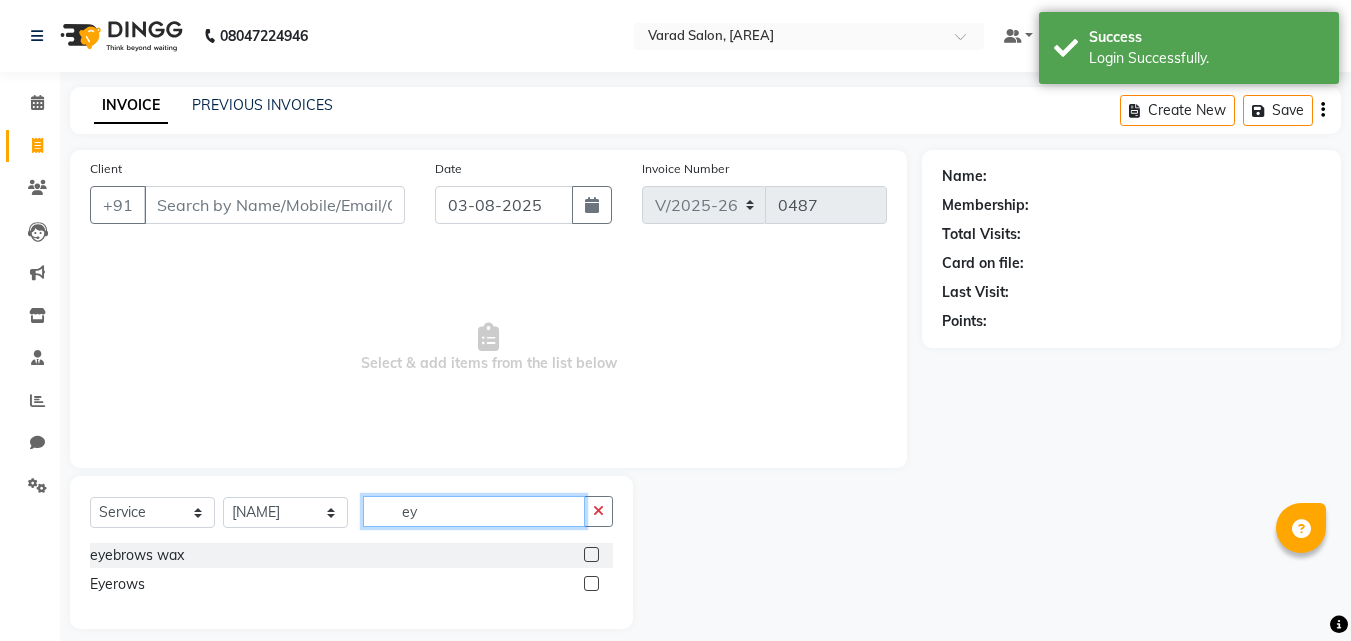 type on "e" 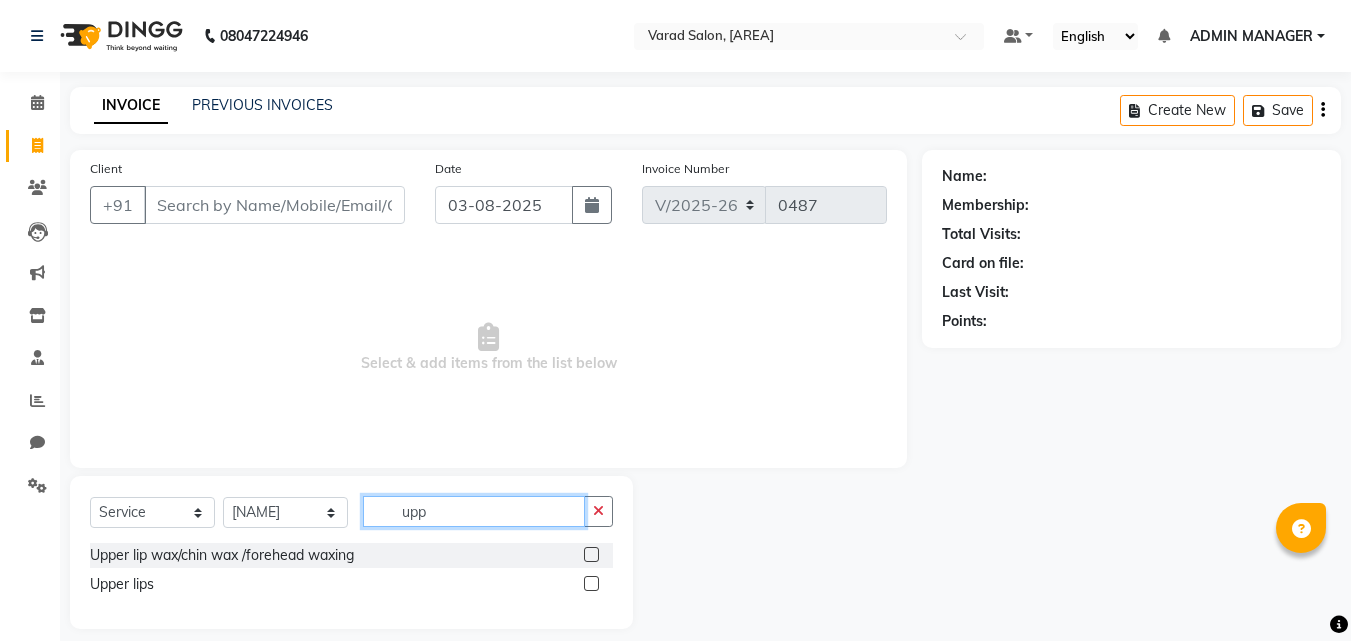 type on "upp" 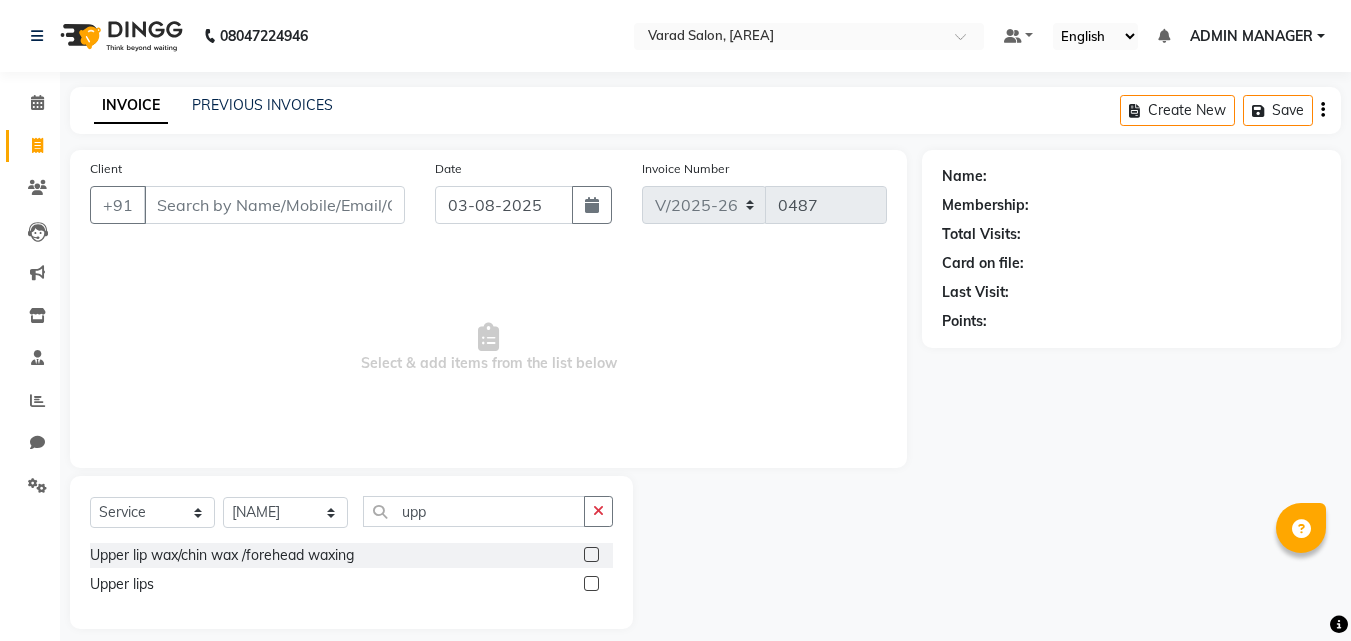 click 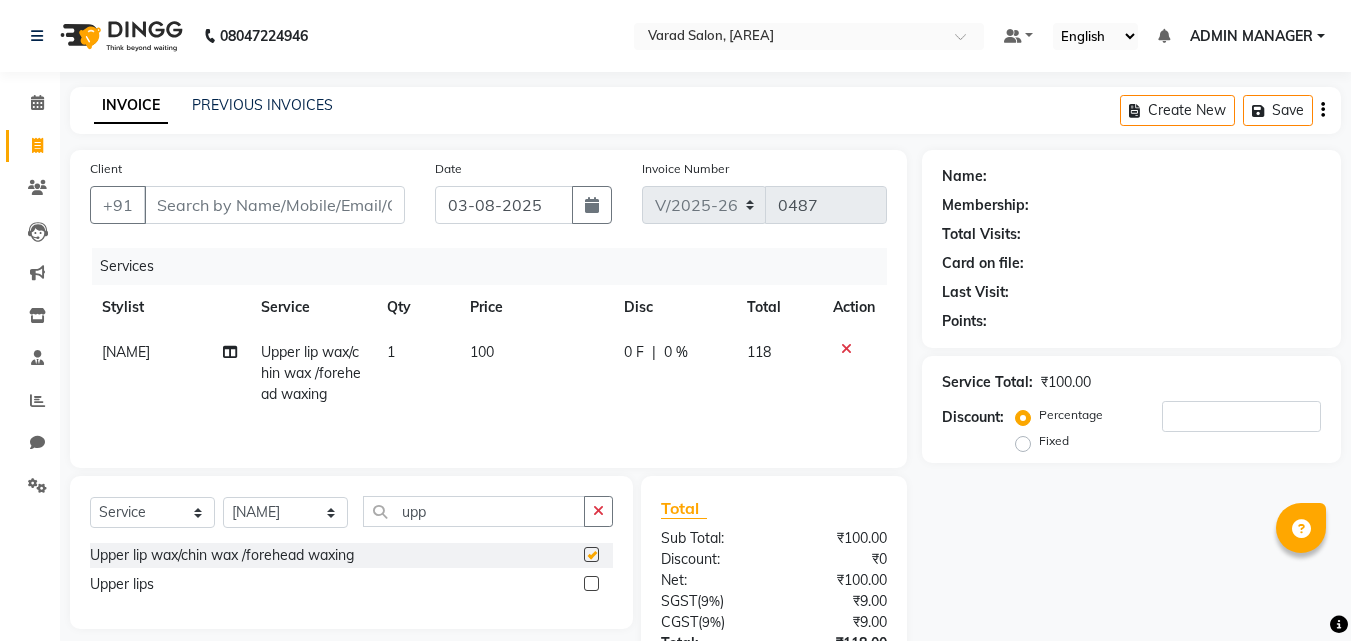 checkbox on "false" 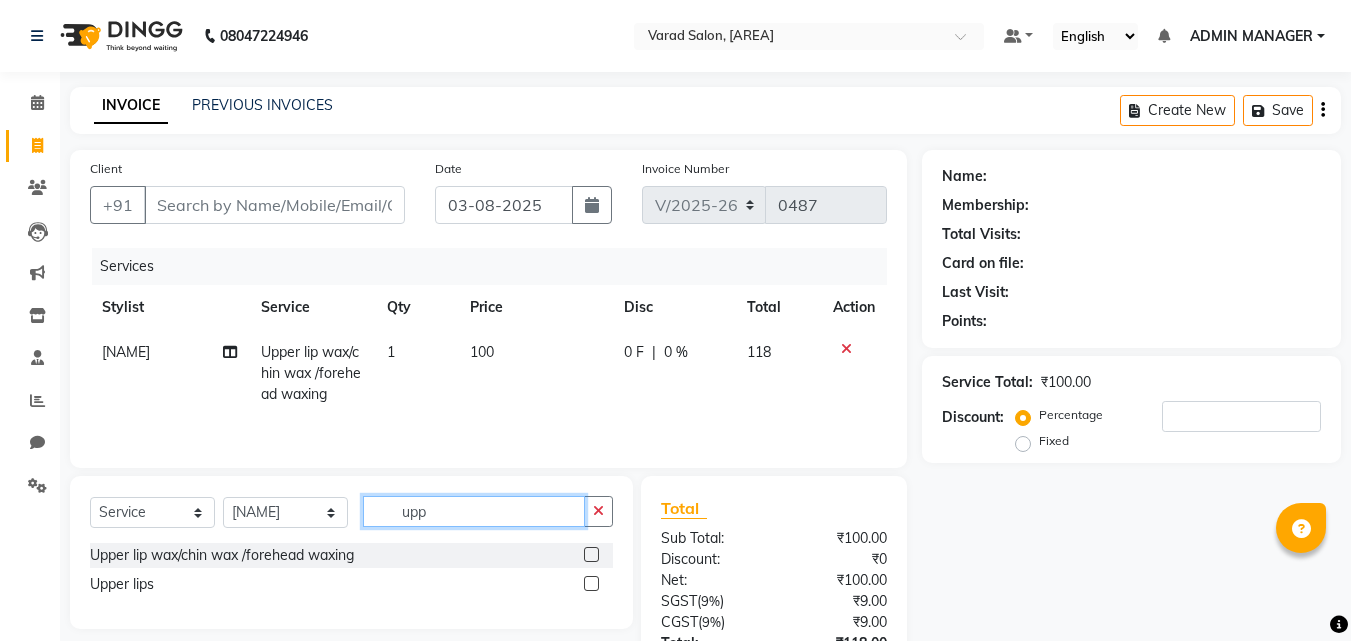 click on "upp" 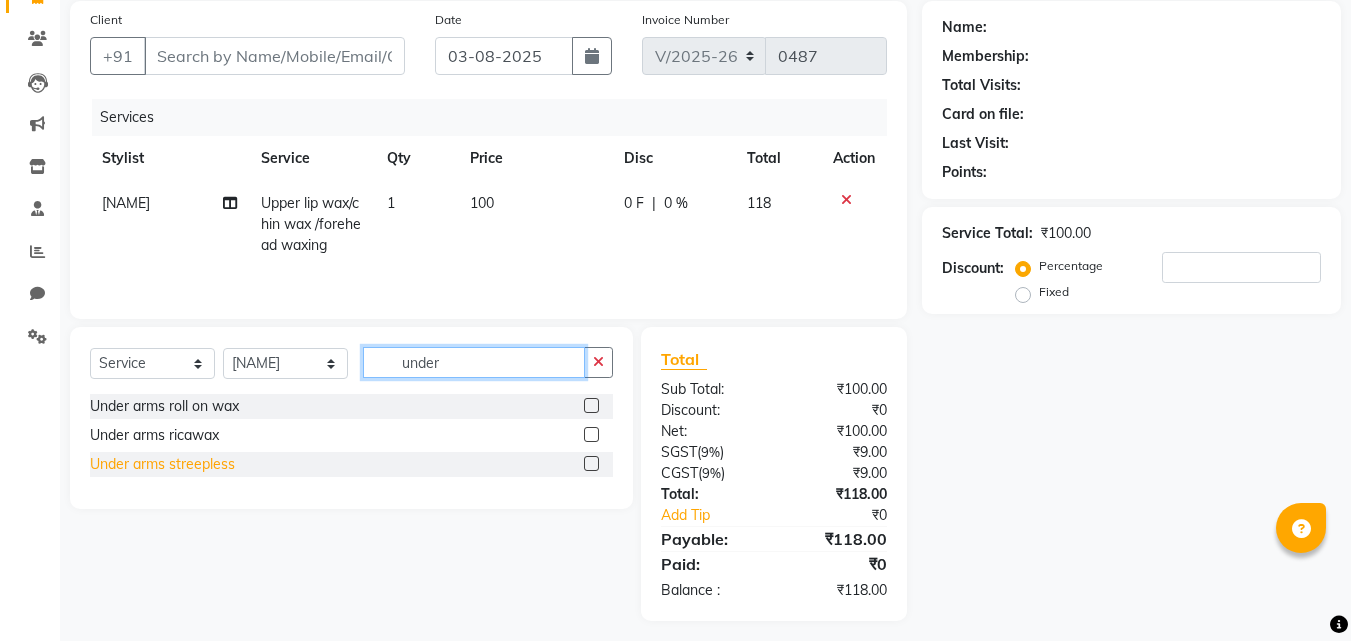 scroll, scrollTop: 159, scrollLeft: 0, axis: vertical 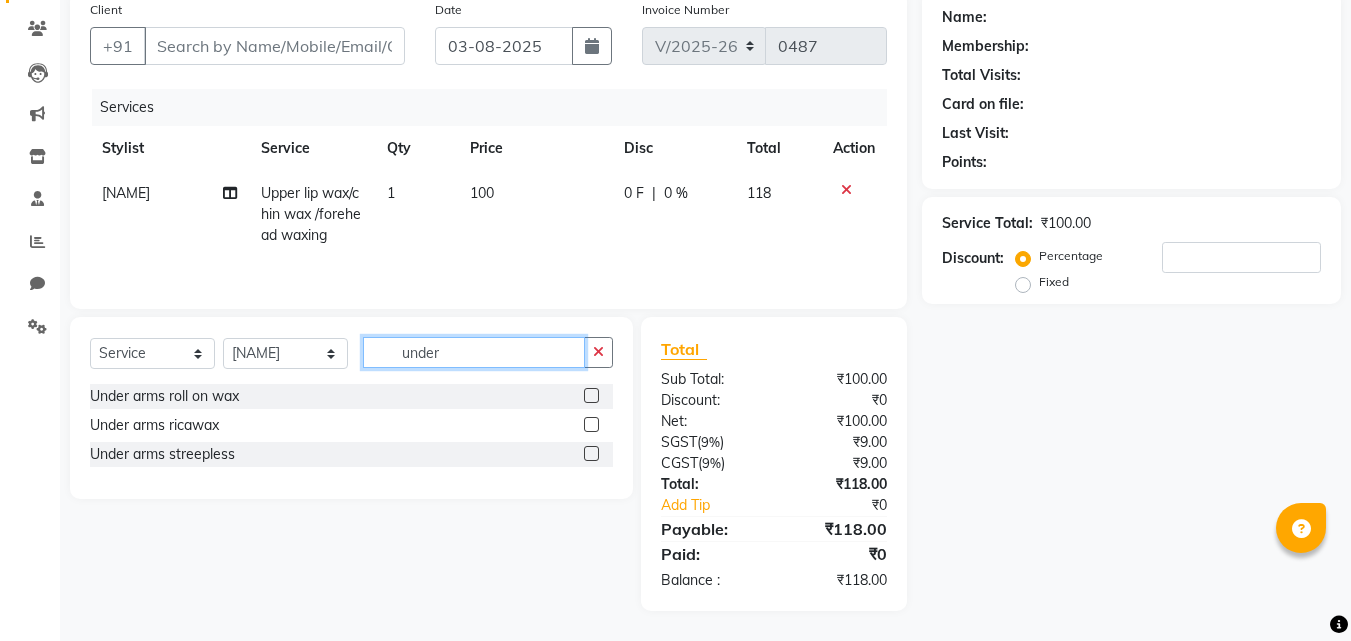 type on "under" 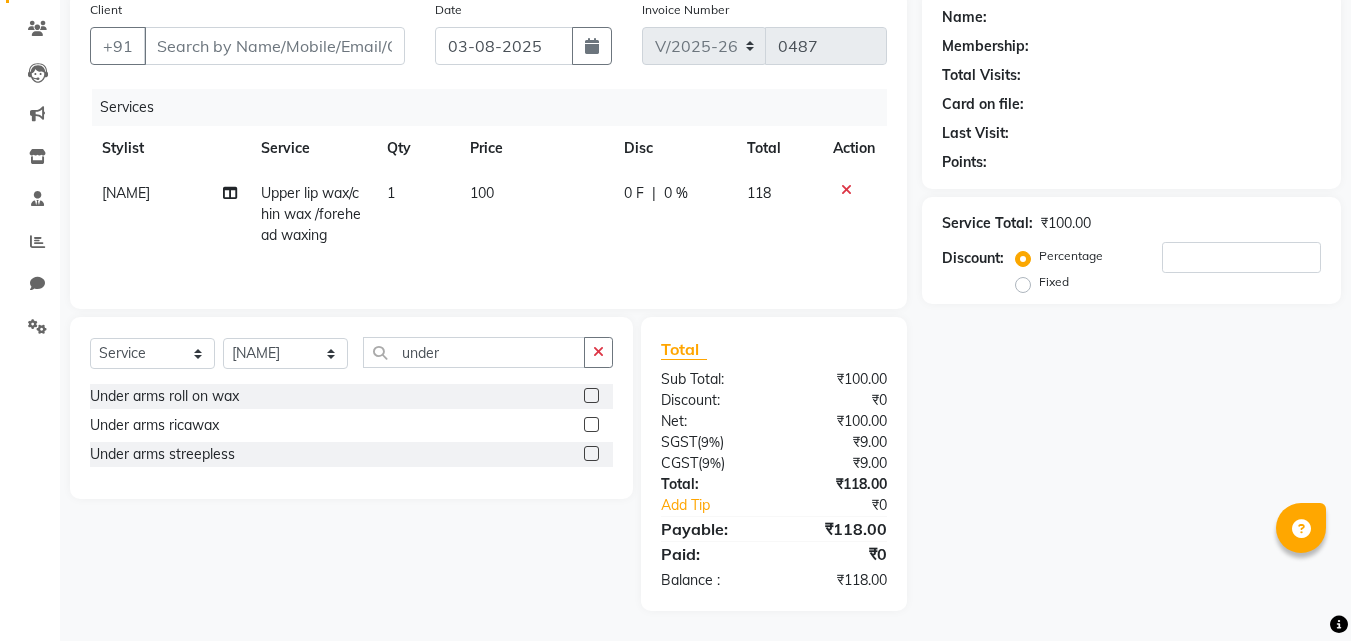 drag, startPoint x: 587, startPoint y: 455, endPoint x: 567, endPoint y: 443, distance: 23.323807 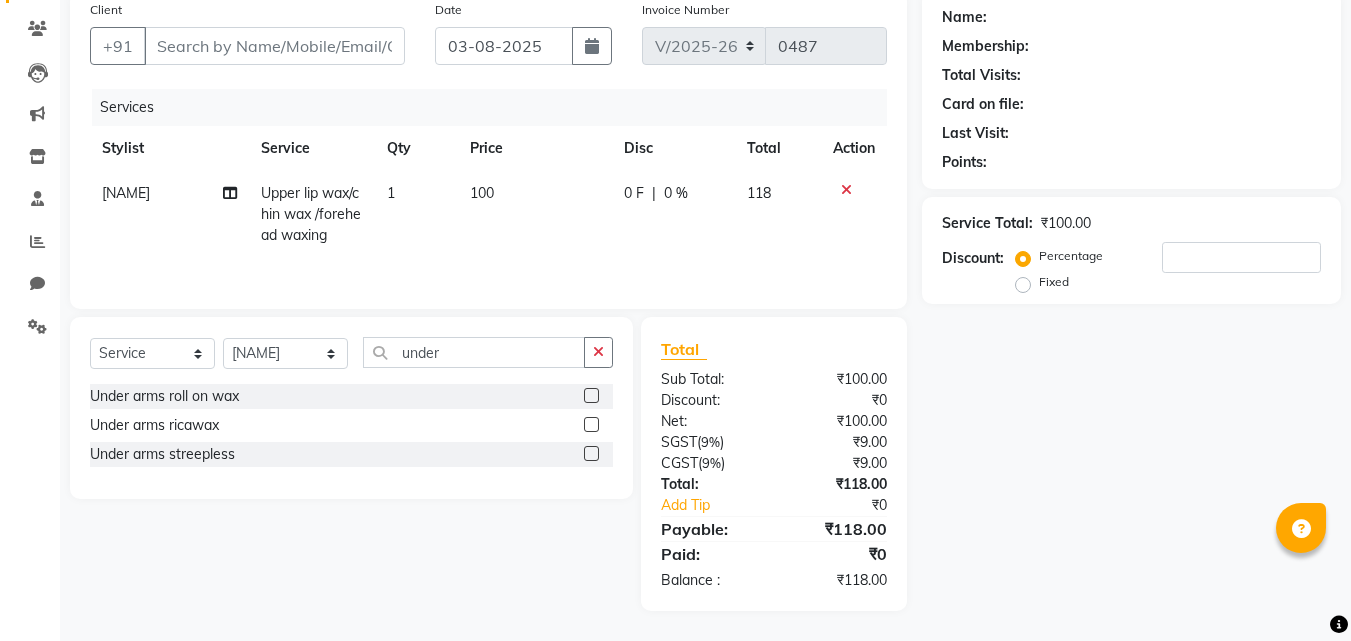 click 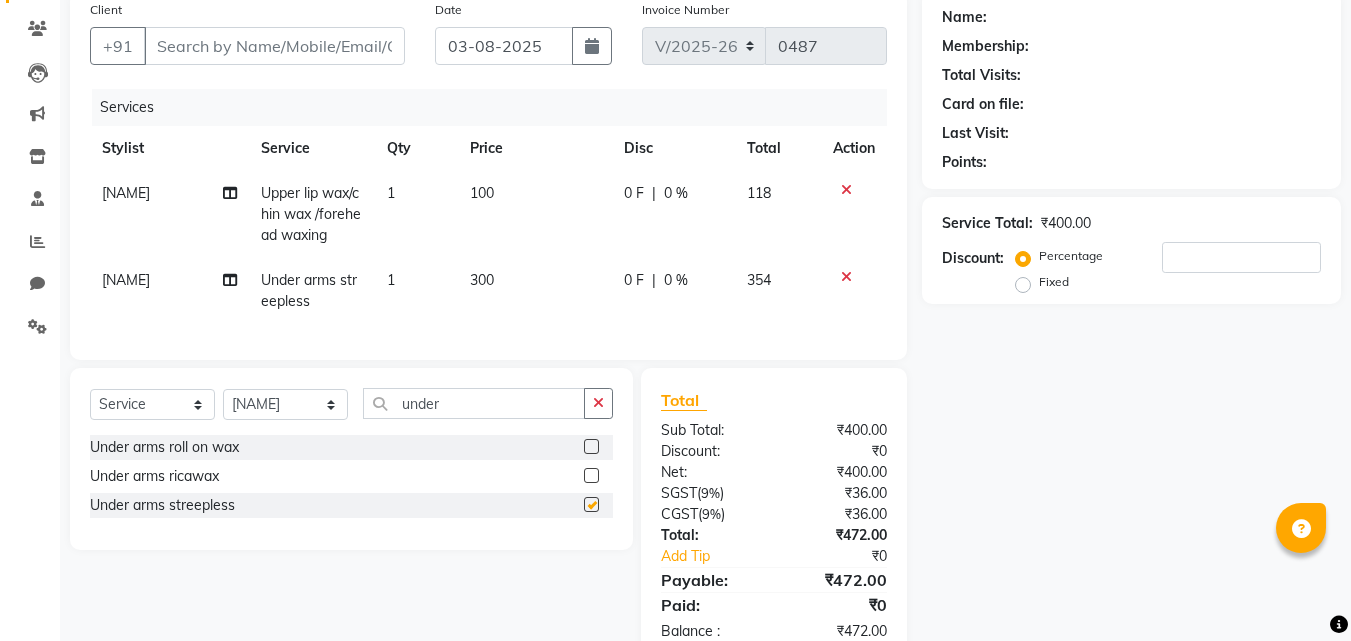 checkbox on "false" 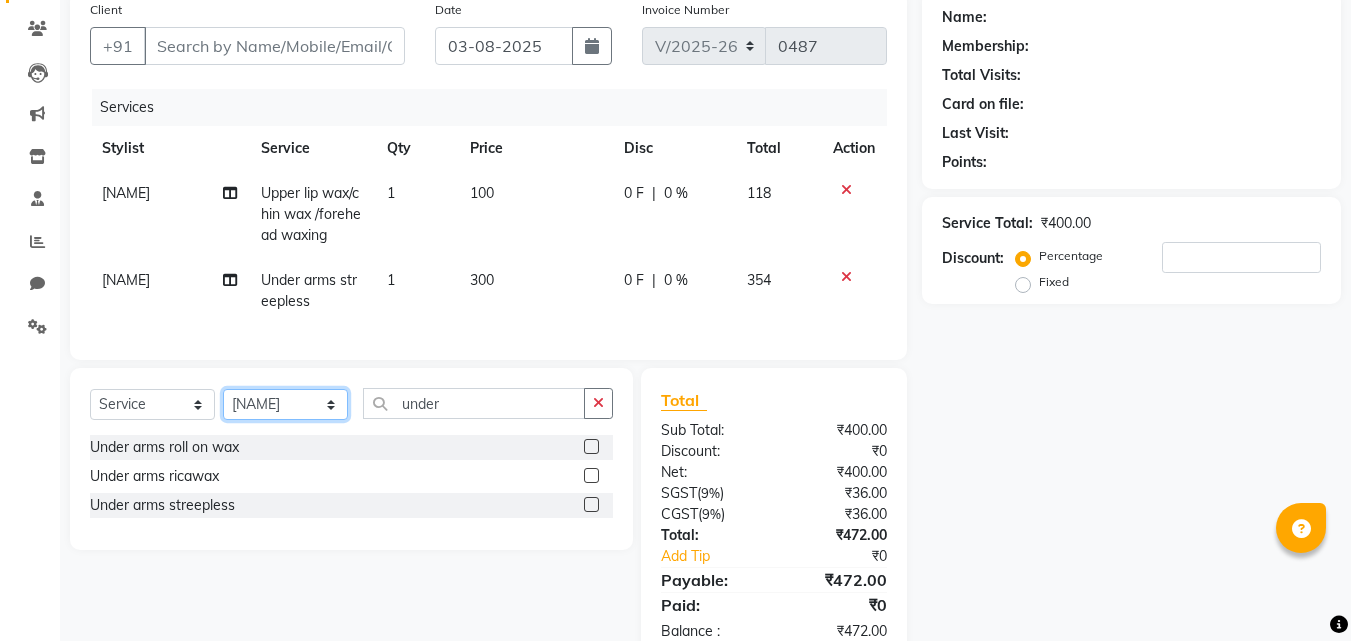 click on "Select Stylist ADMIN MANAGER [NAME] [NAME] [NAME] [NAME] [NAME] [NAME]" 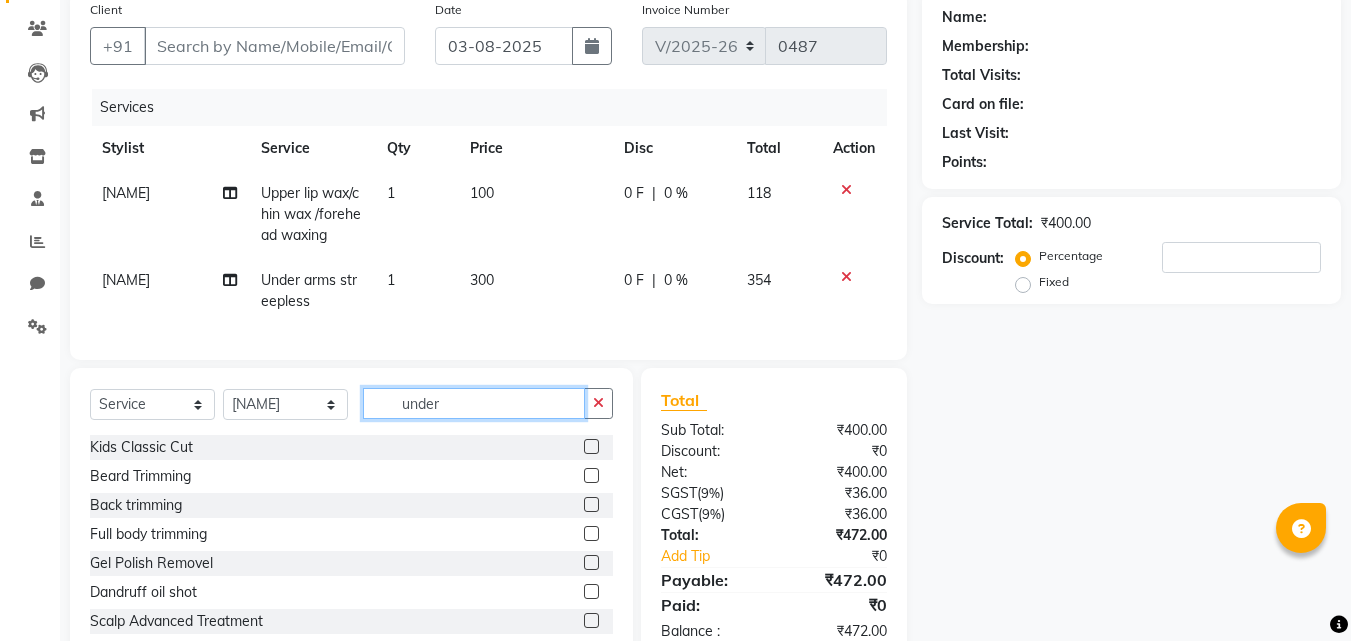 click on "under" 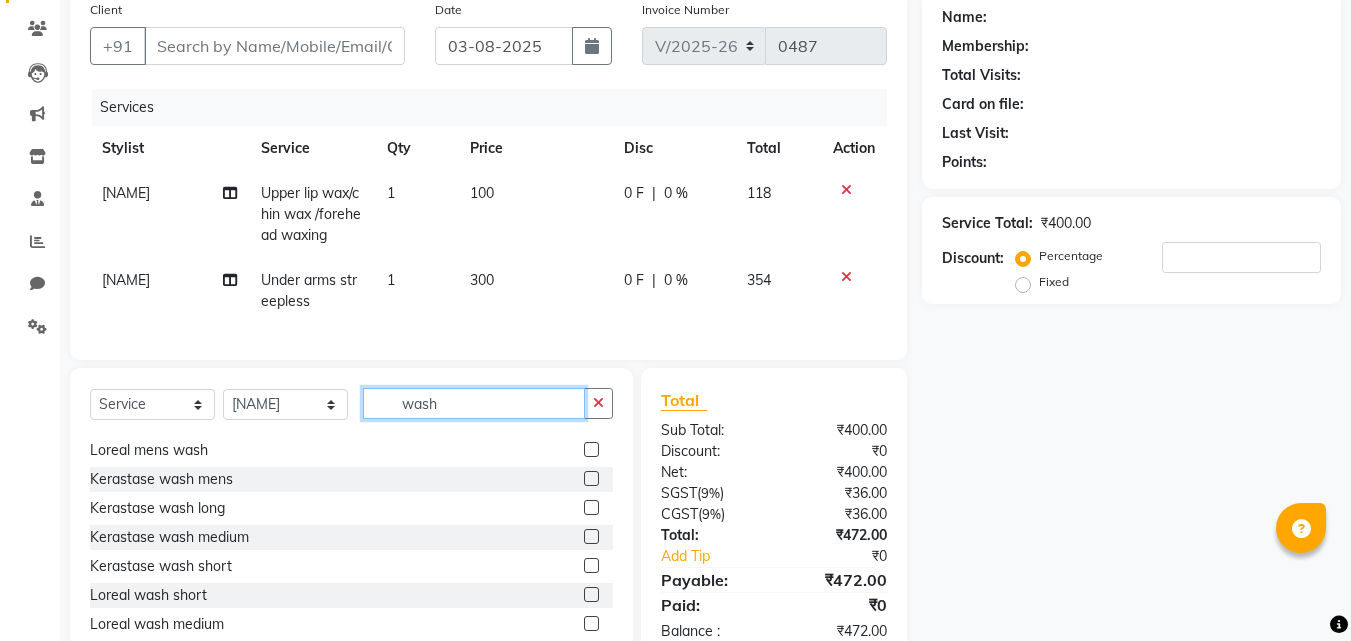 scroll, scrollTop: 293, scrollLeft: 0, axis: vertical 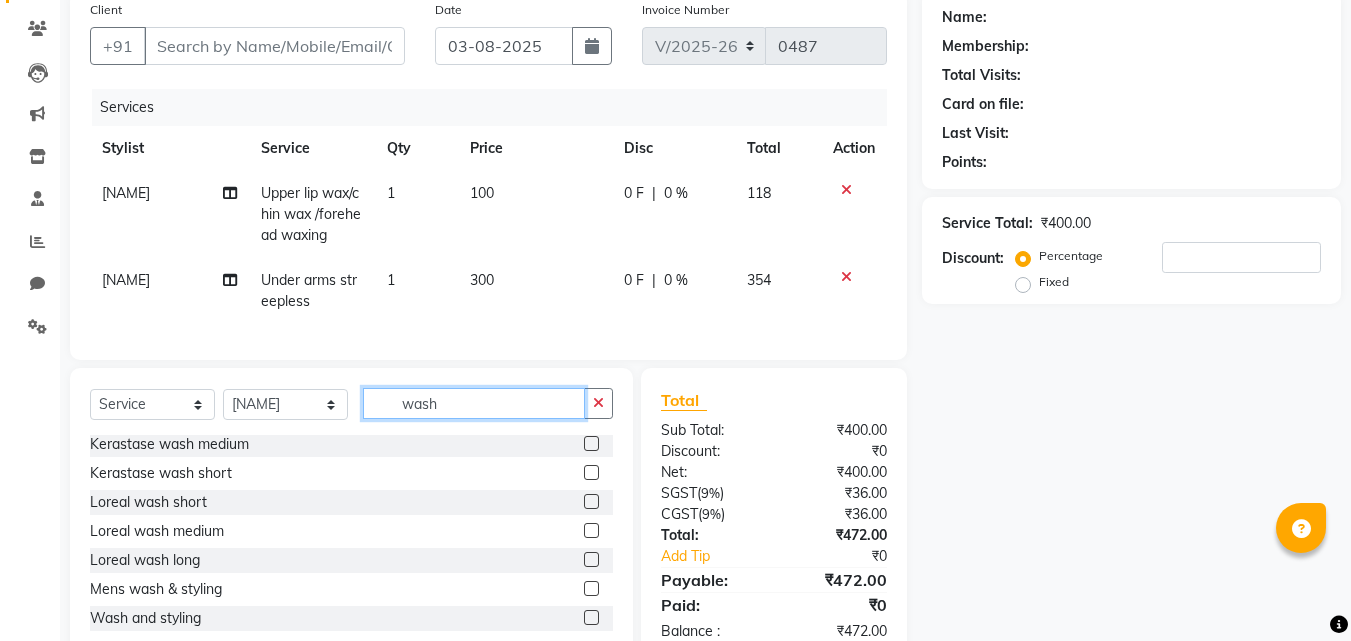 type on "wash" 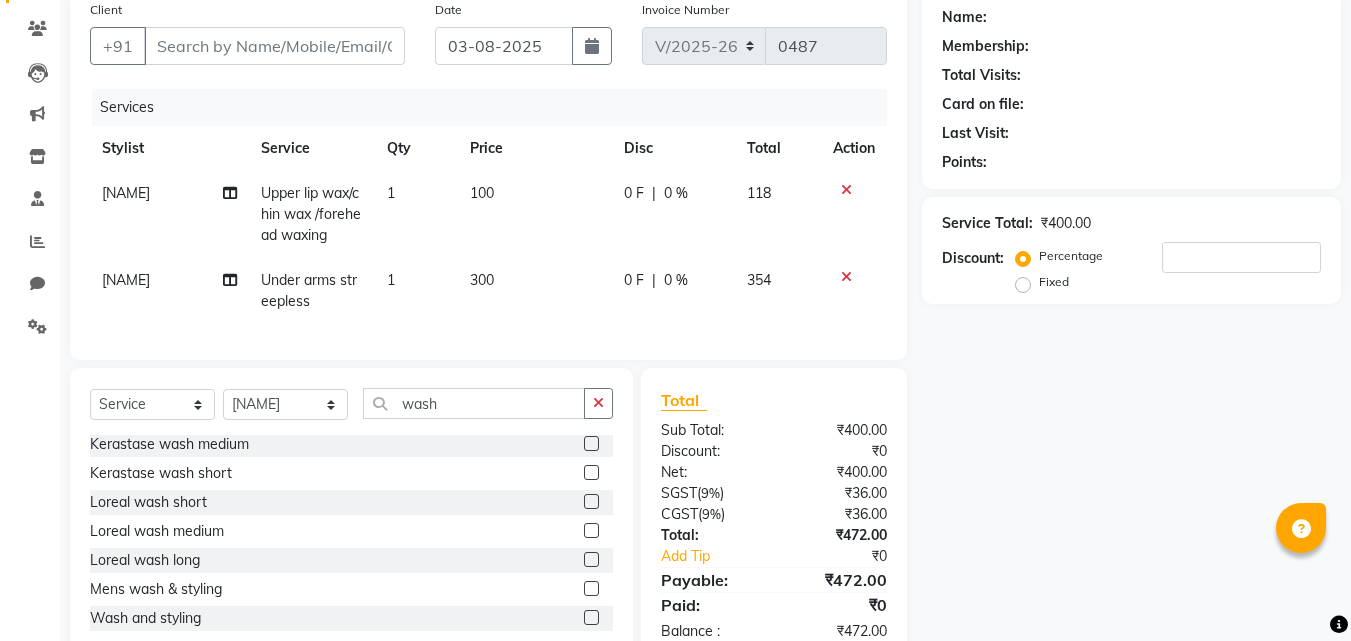 click 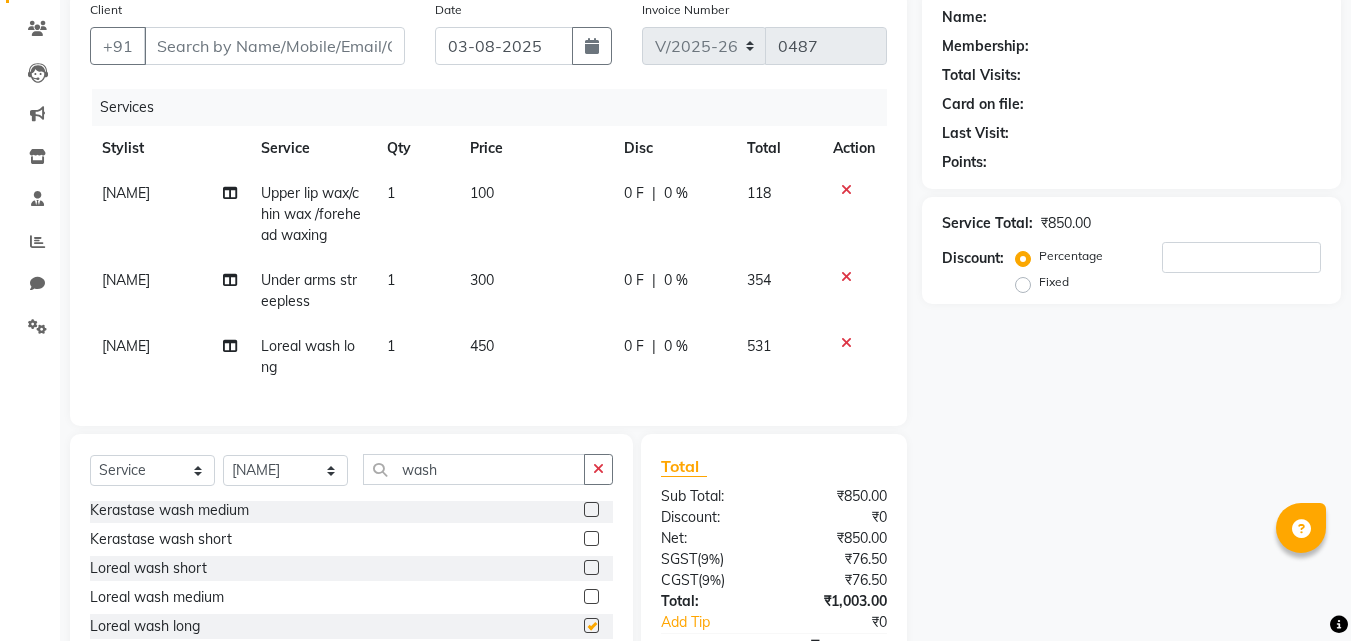 checkbox on "false" 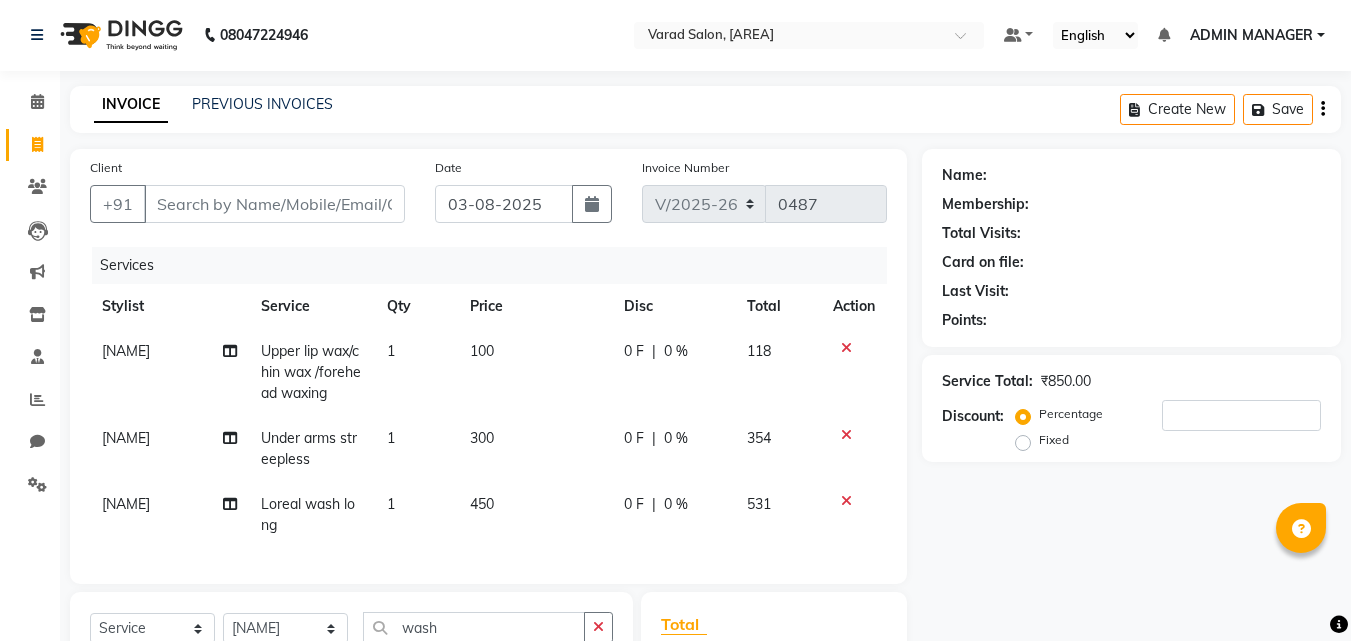 scroll, scrollTop: 0, scrollLeft: 0, axis: both 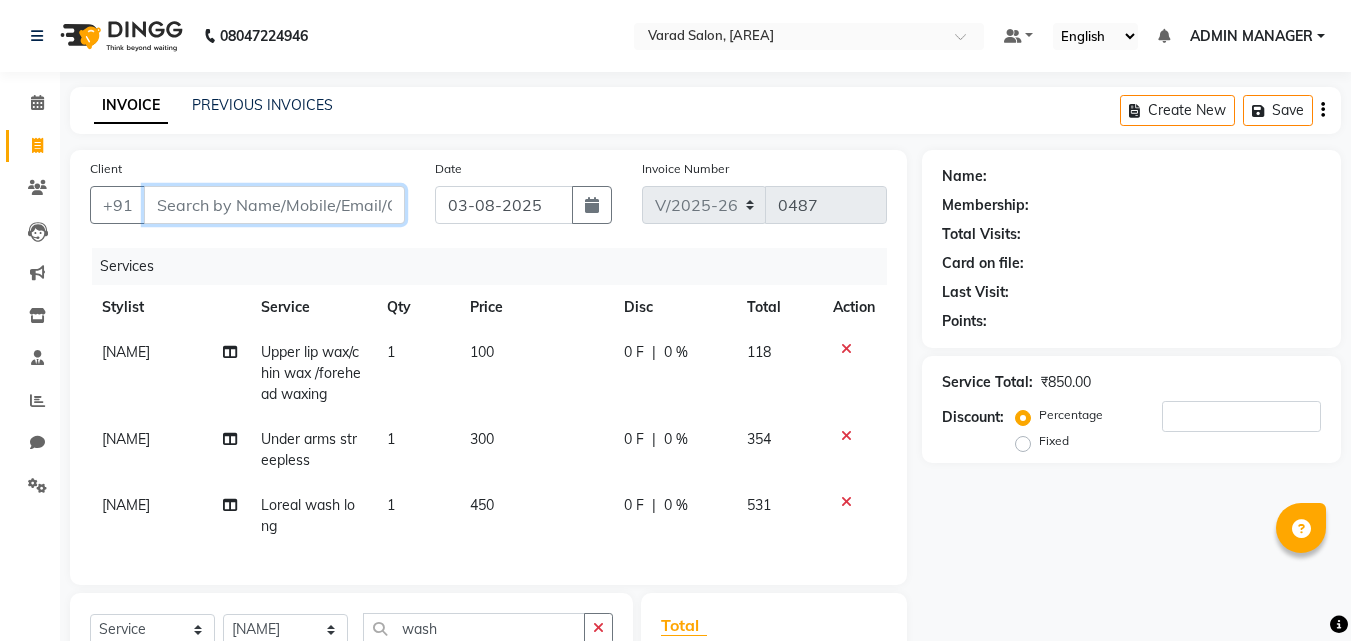 click on "Client" at bounding box center (274, 205) 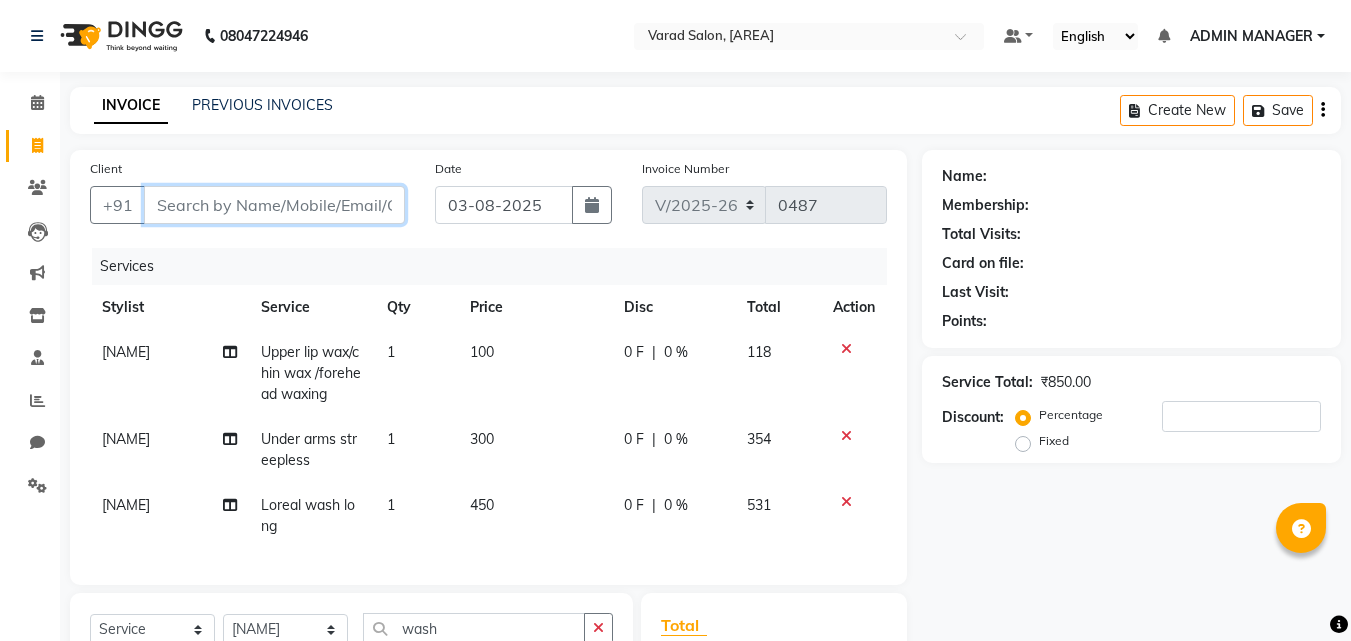 type on "9" 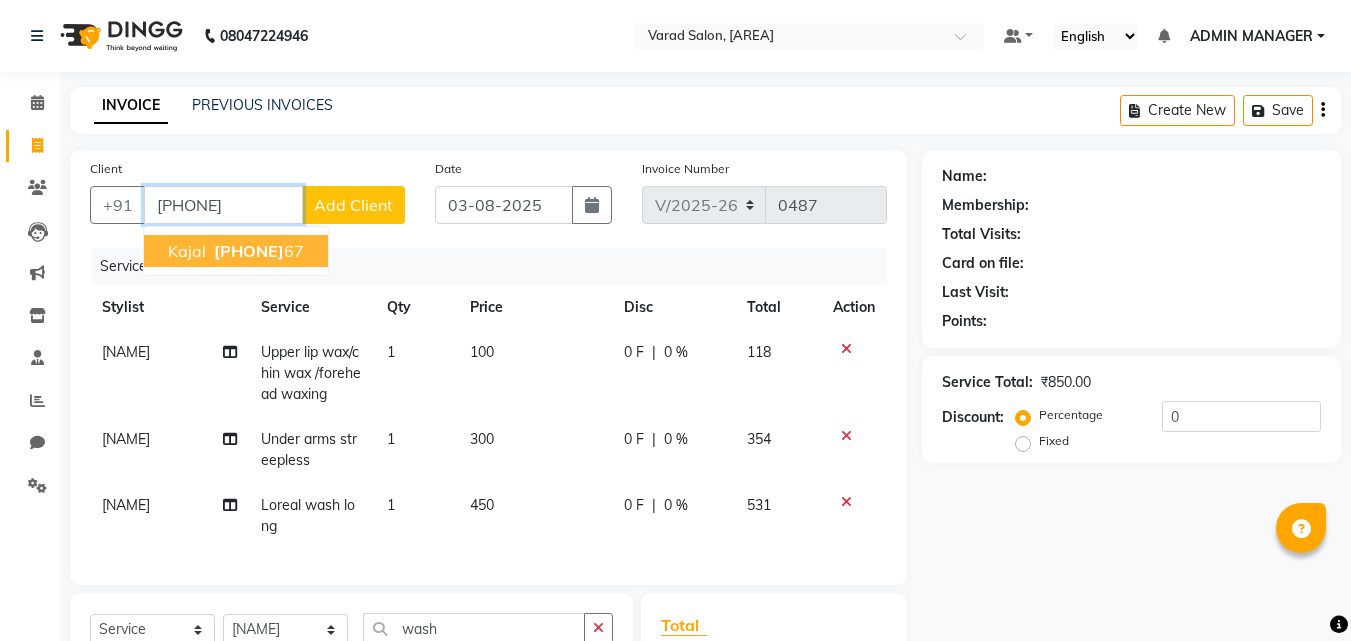 click on "[PHONE]" at bounding box center (249, 251) 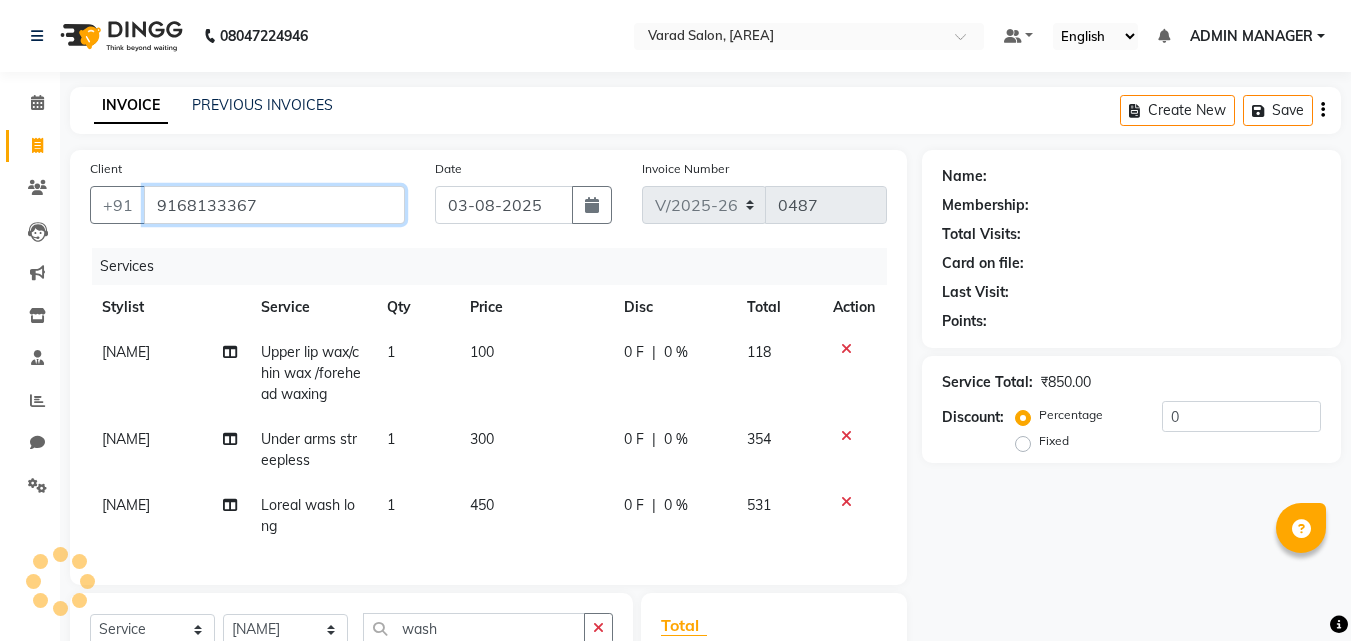 type on "9168133367" 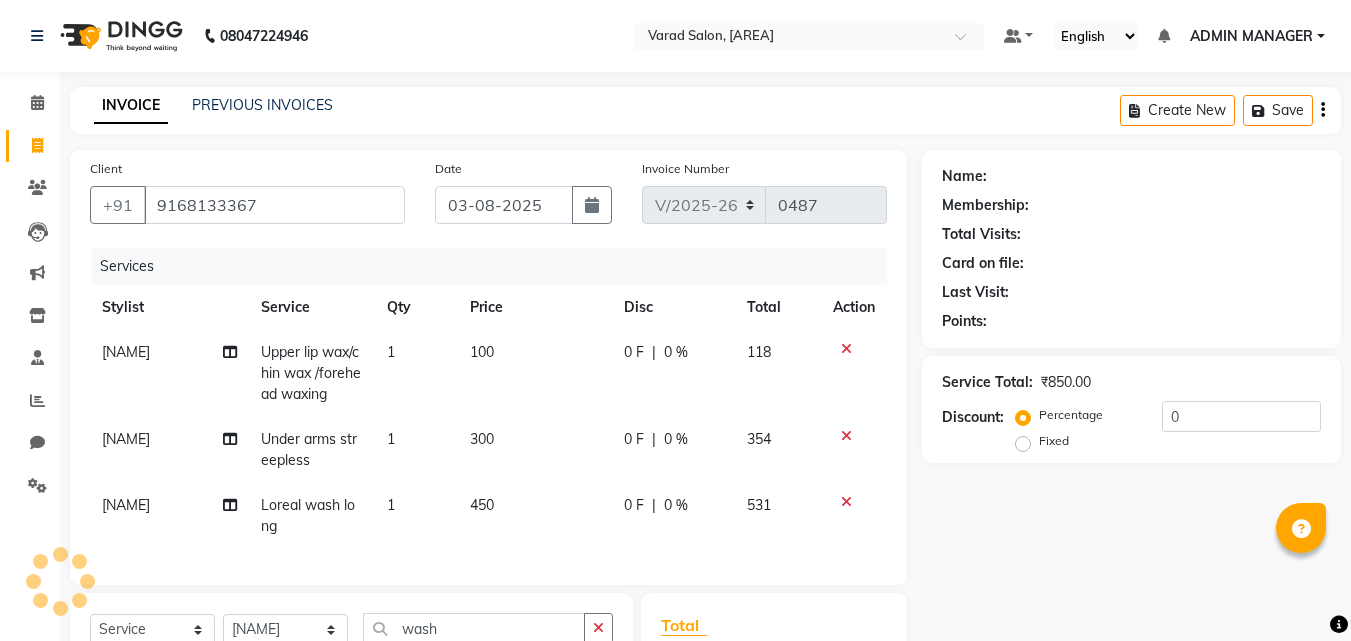 select on "1: Object" 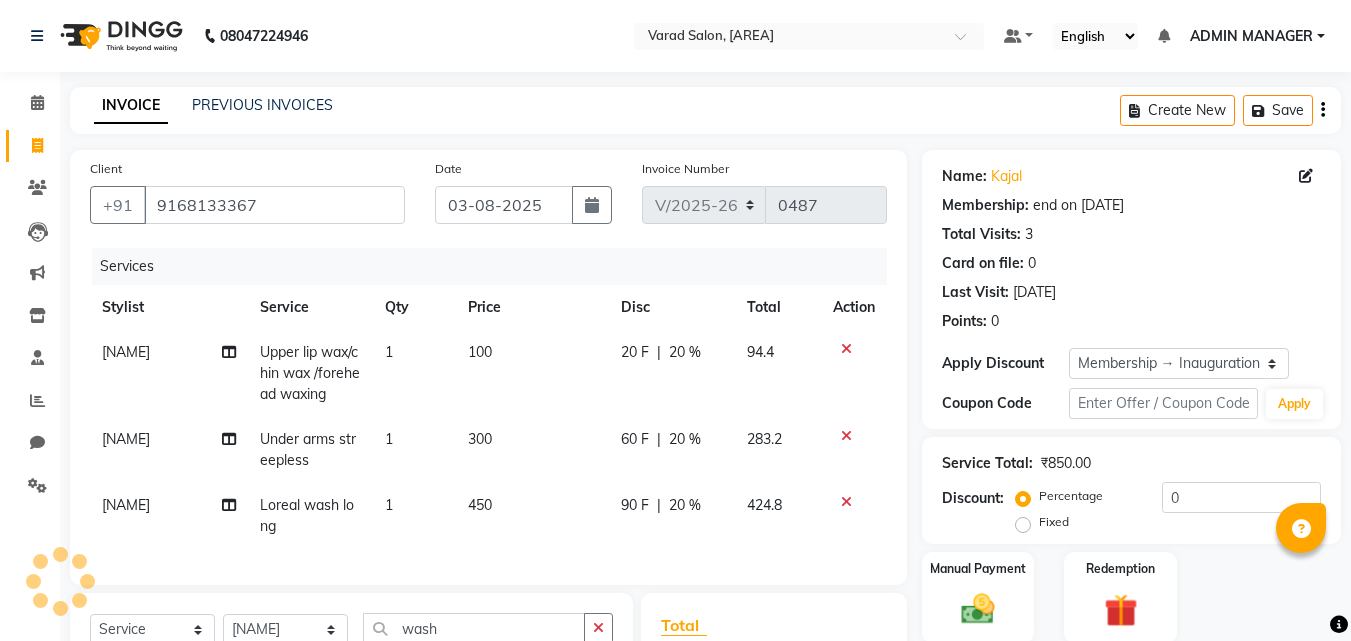 type on "20" 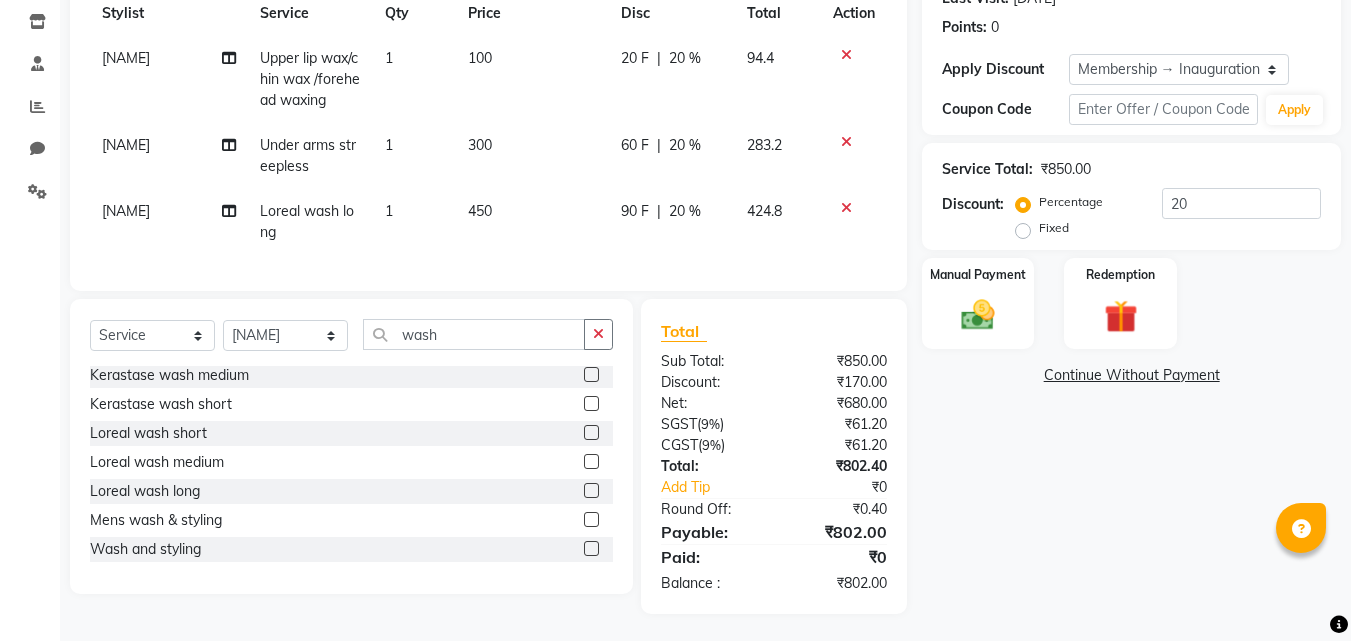 scroll, scrollTop: 312, scrollLeft: 0, axis: vertical 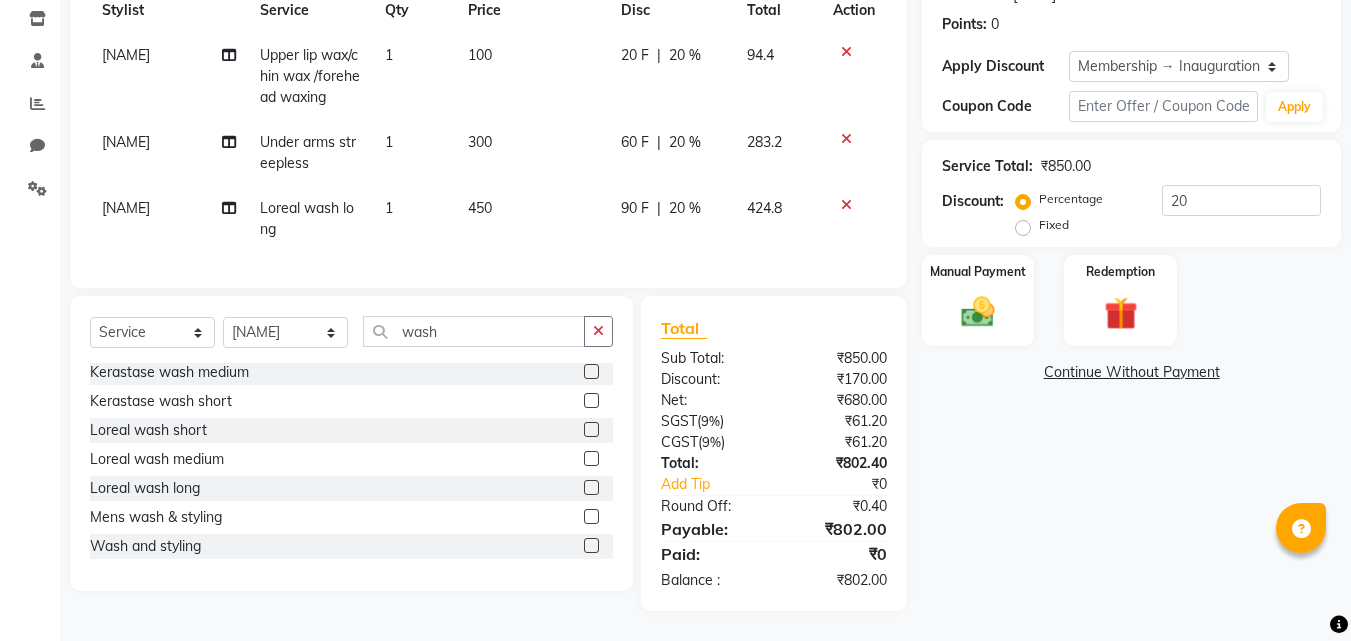 click on "Name: [NAME]  Membership: end on [DATE] Total Visits:  3 Card on file:  0 Last Visit:   [DATE] Points:   0  Apply Discount Select Membership → Inauguration membership Coupon Code Apply Service Total:  ₹850.00  Discount:  Percentage   Fixed  20 Manual Payment Redemption  Continue Without Payment" 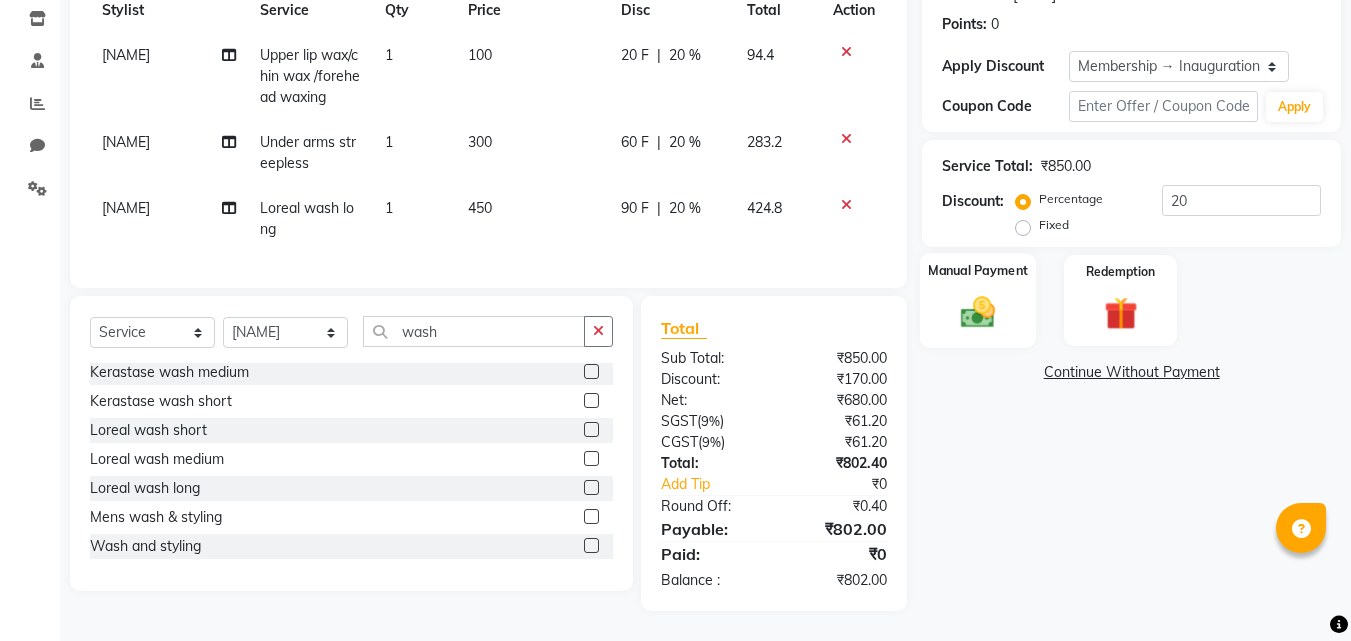 click 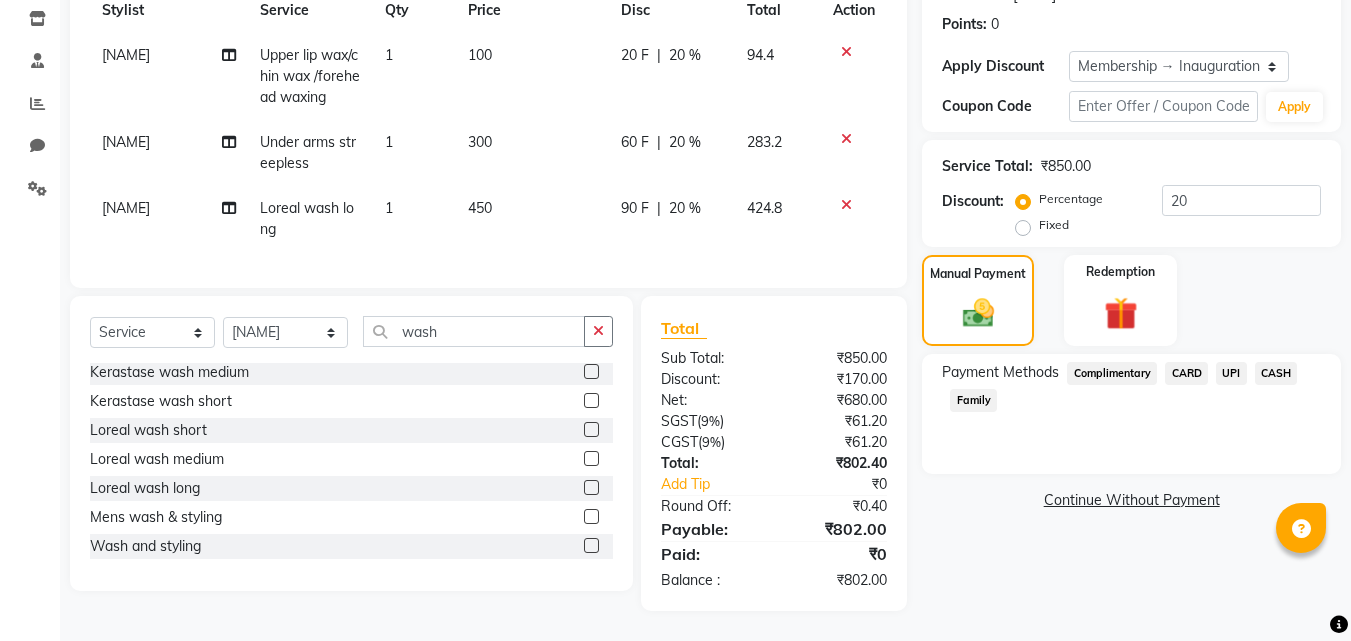 click on "CASH" 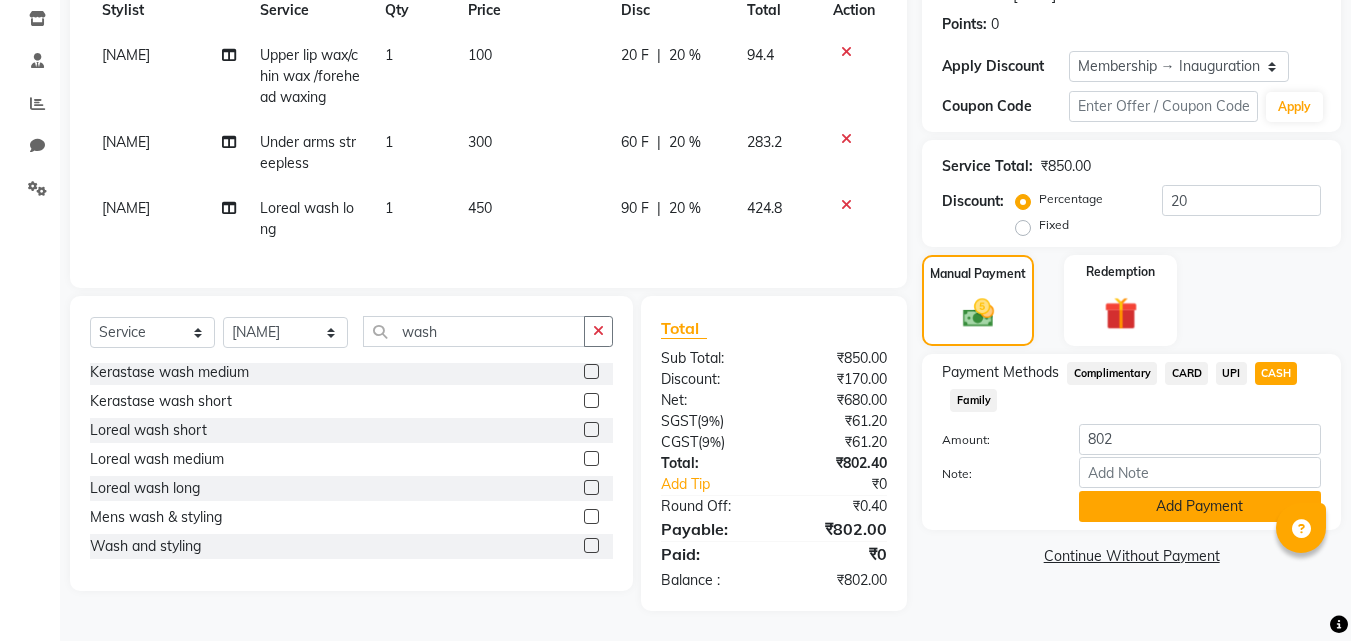 click on "Add Payment" 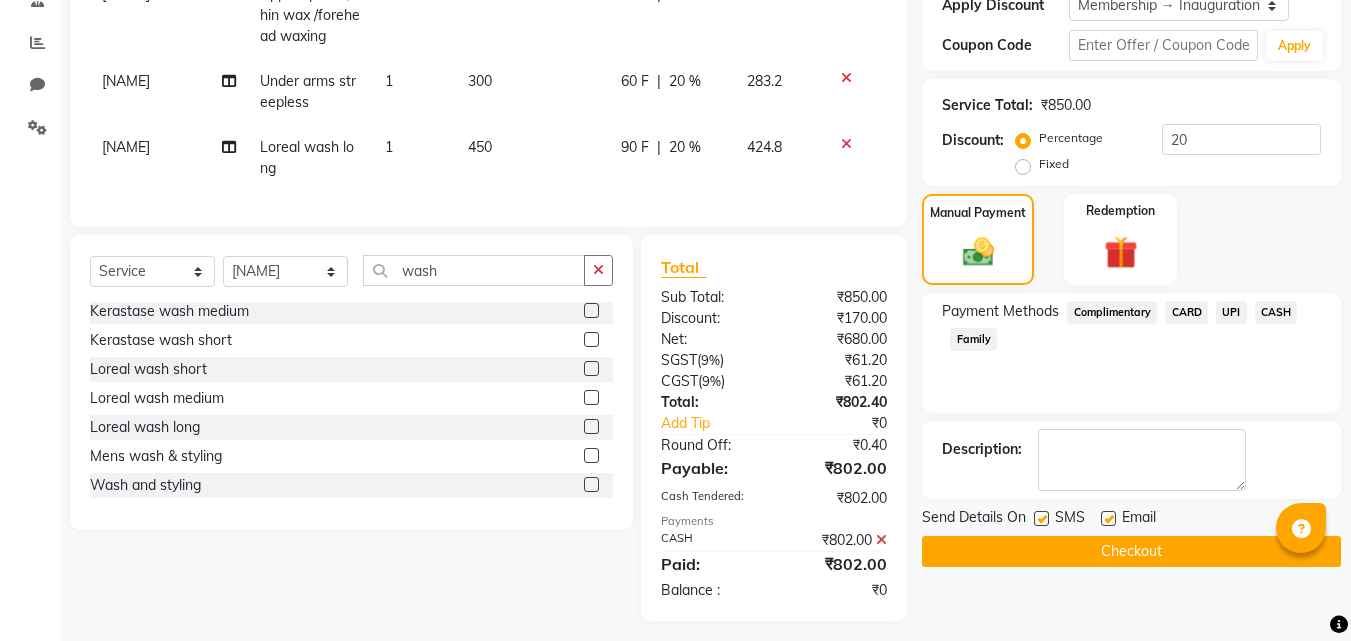 scroll, scrollTop: 383, scrollLeft: 0, axis: vertical 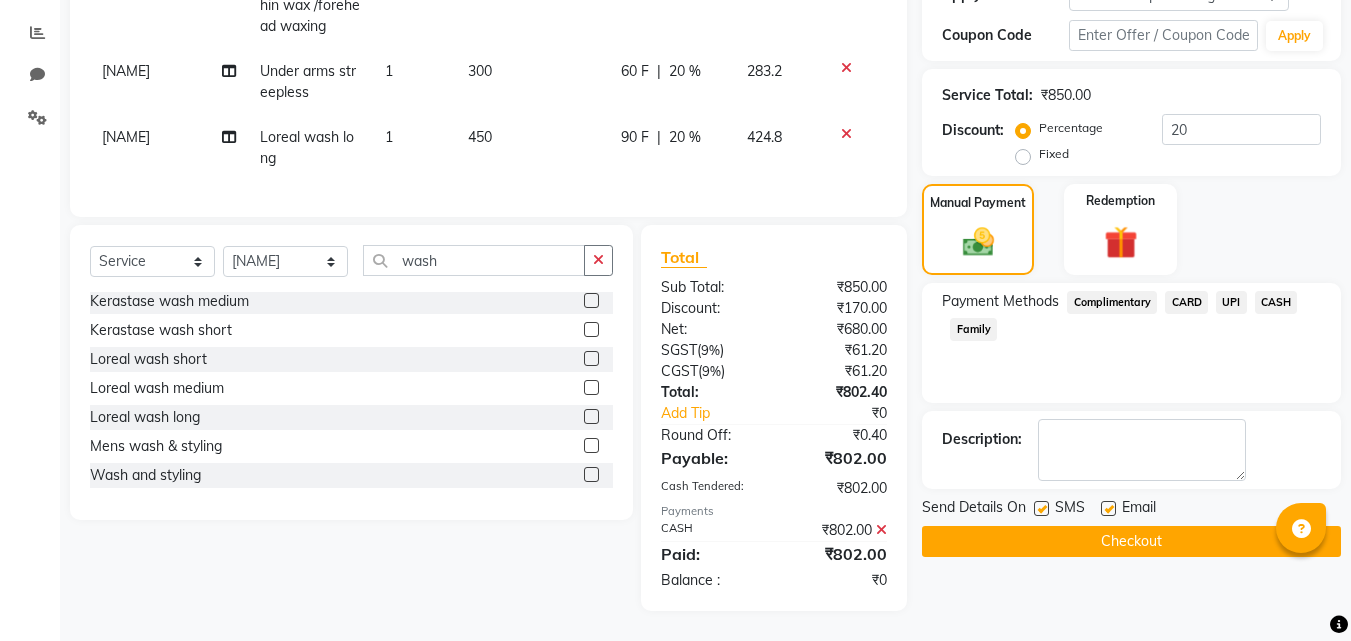 click on "Checkout" 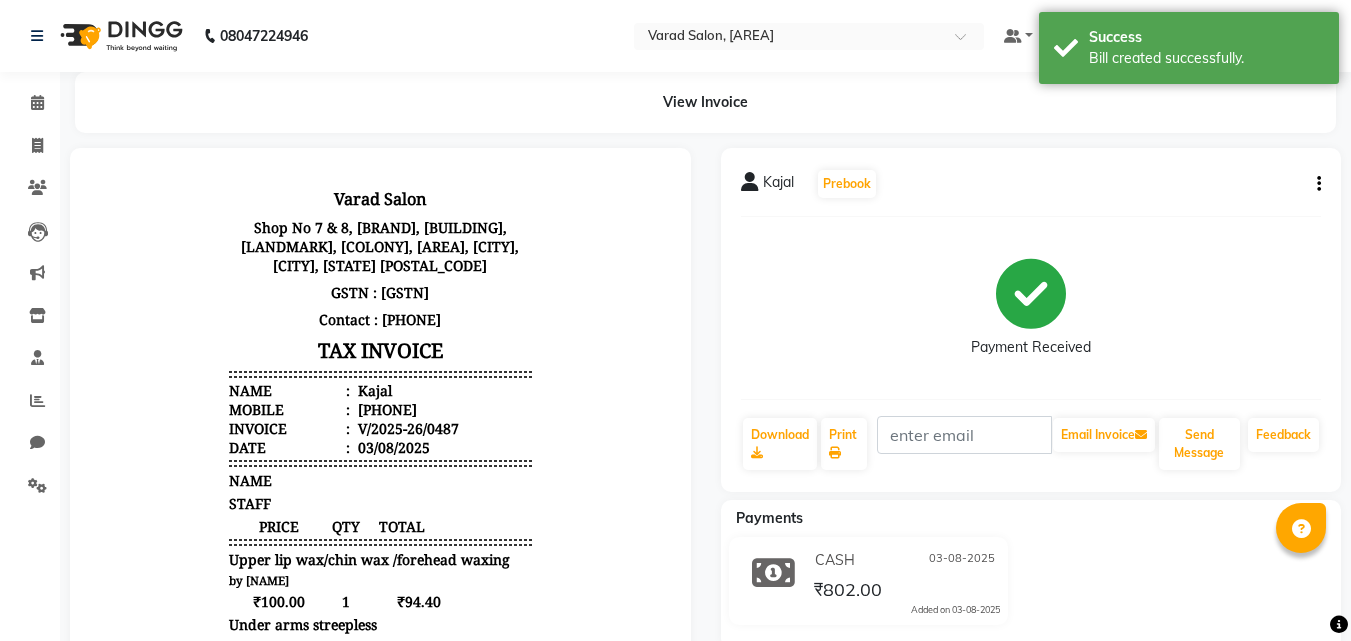 scroll, scrollTop: 0, scrollLeft: 0, axis: both 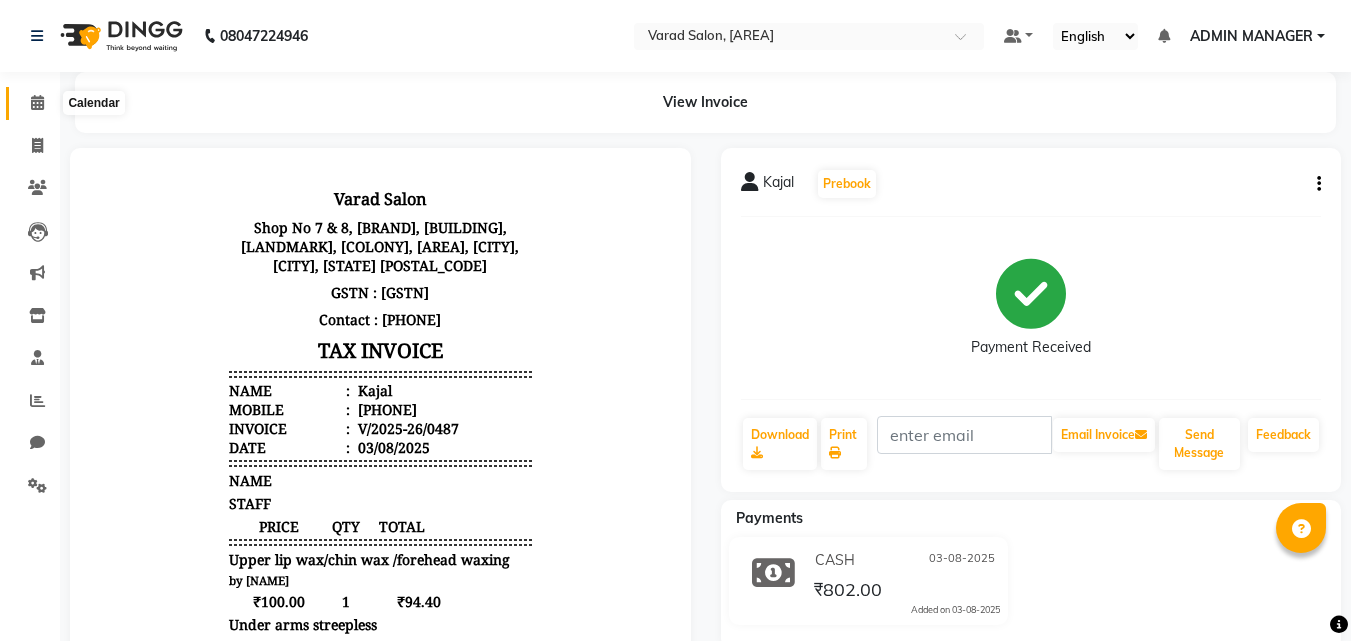 click 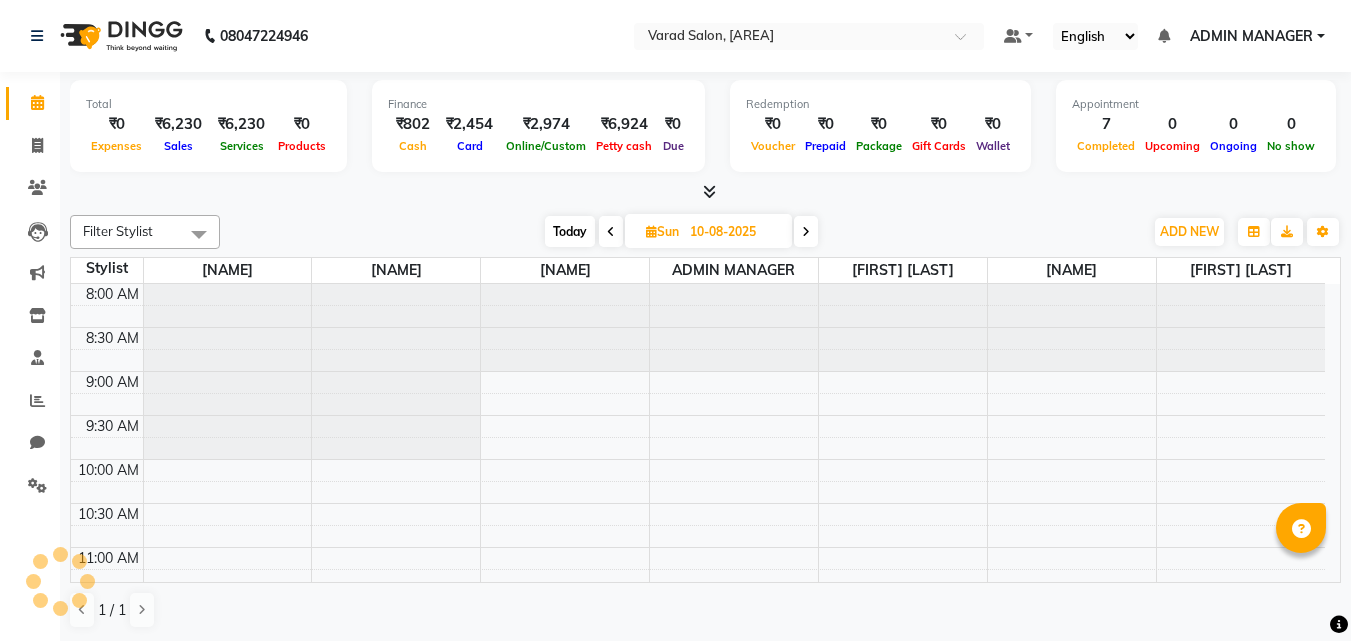 scroll, scrollTop: 0, scrollLeft: 0, axis: both 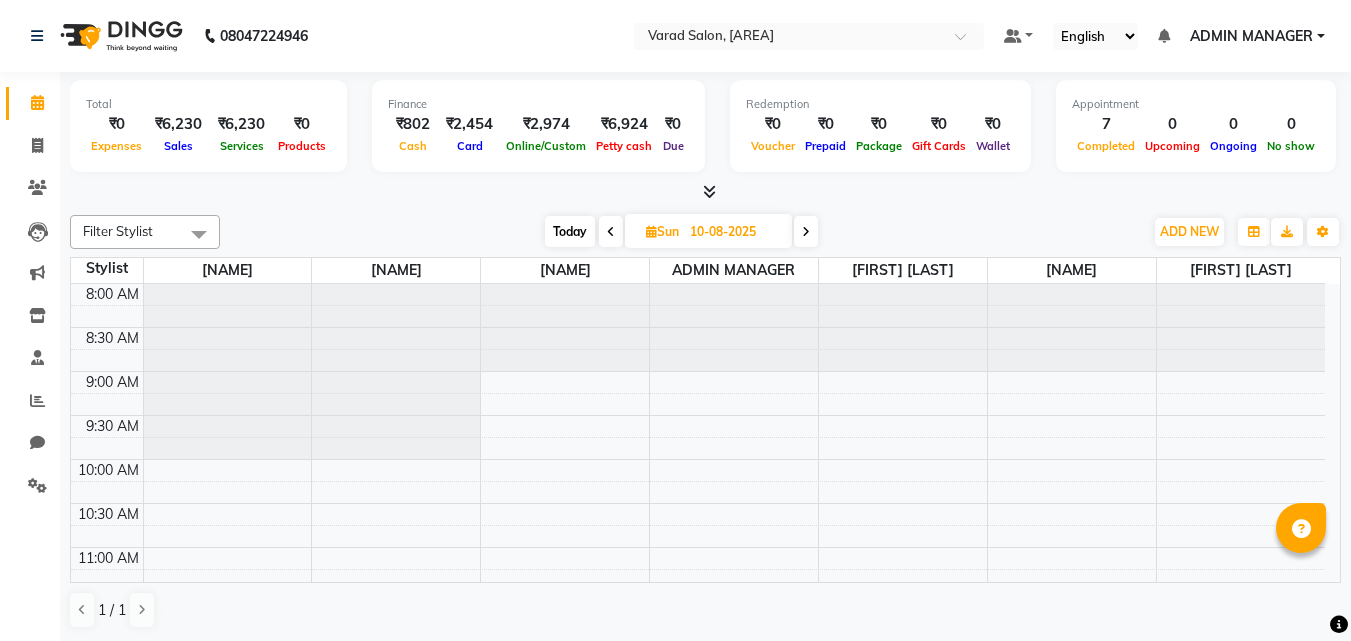 click at bounding box center [709, 191] 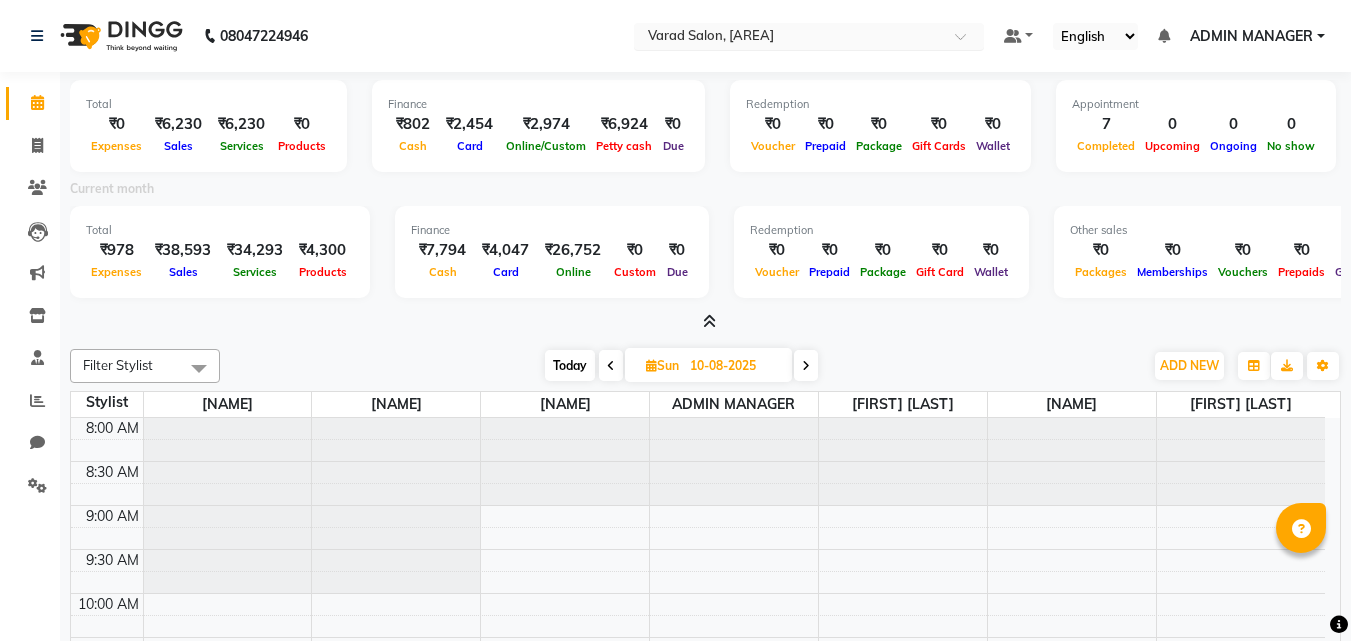 click at bounding box center [789, 38] 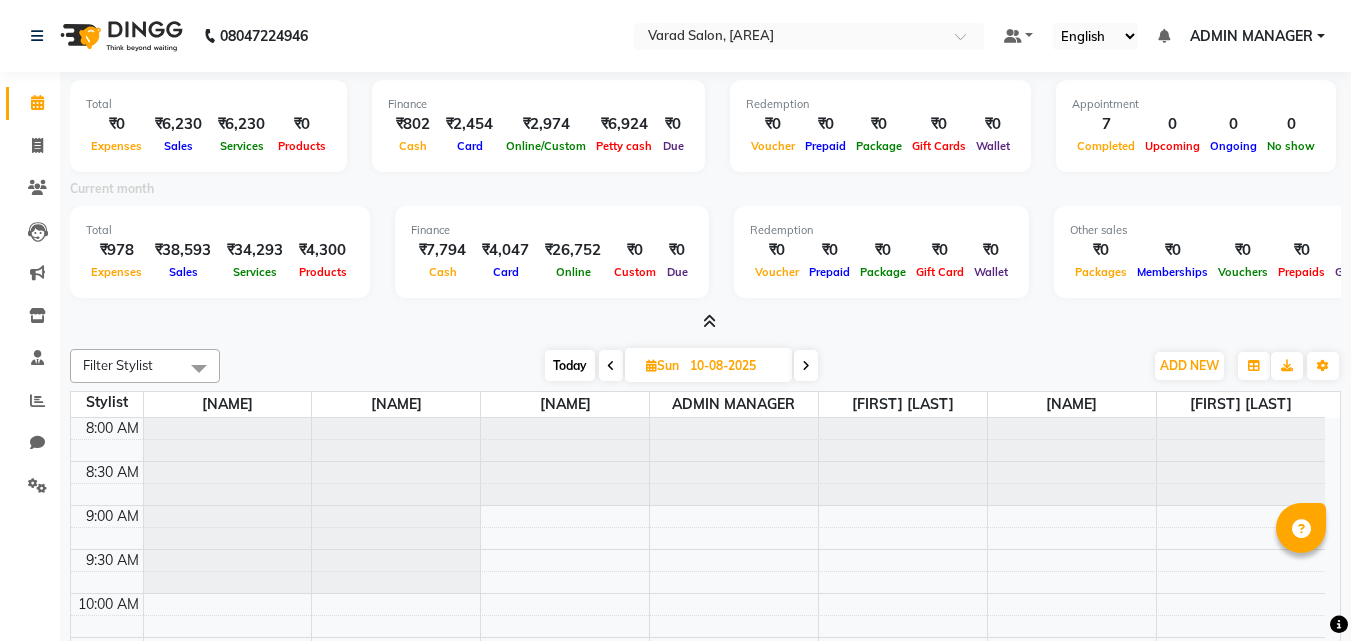 click on "[PHONE] Select Location × [BRAND], [AREA] Default Panel My Panel English ENGLISH Español العربية मराठी हिंदी ગુજરાતી தமிழ் 中文 Notifications nothing to show ADMIN MANAGER Manage Profile Change Password Sign out Version:3.15.11" 